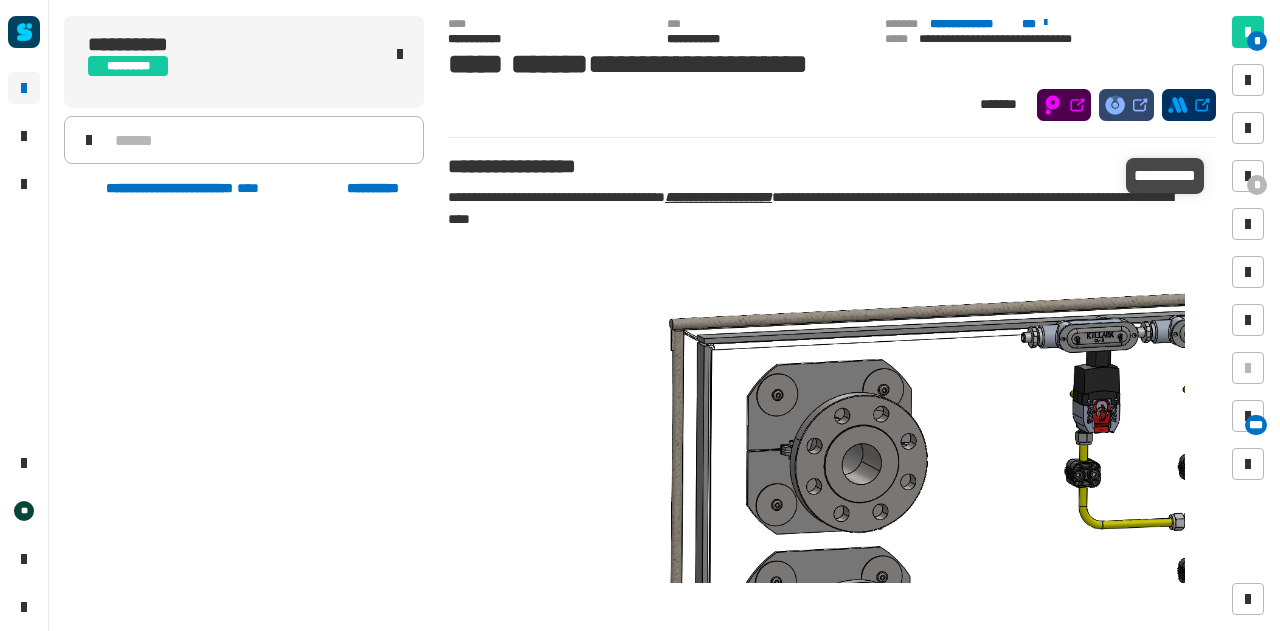 scroll, scrollTop: 0, scrollLeft: 0, axis: both 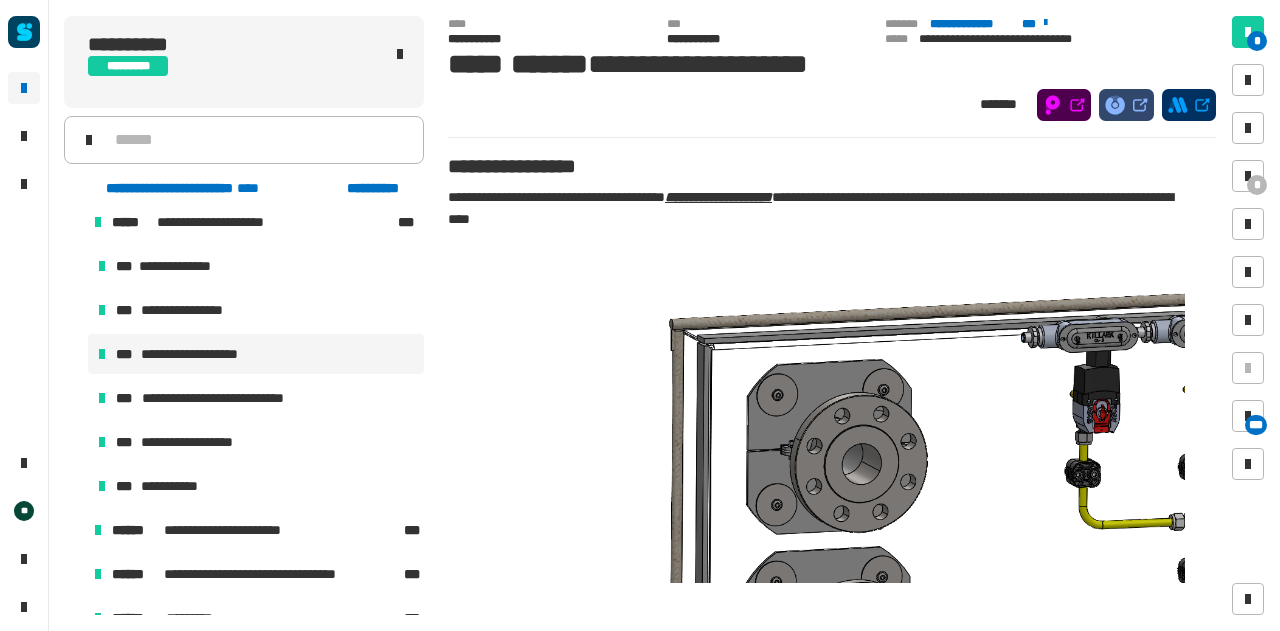 click at bounding box center (74, 222) 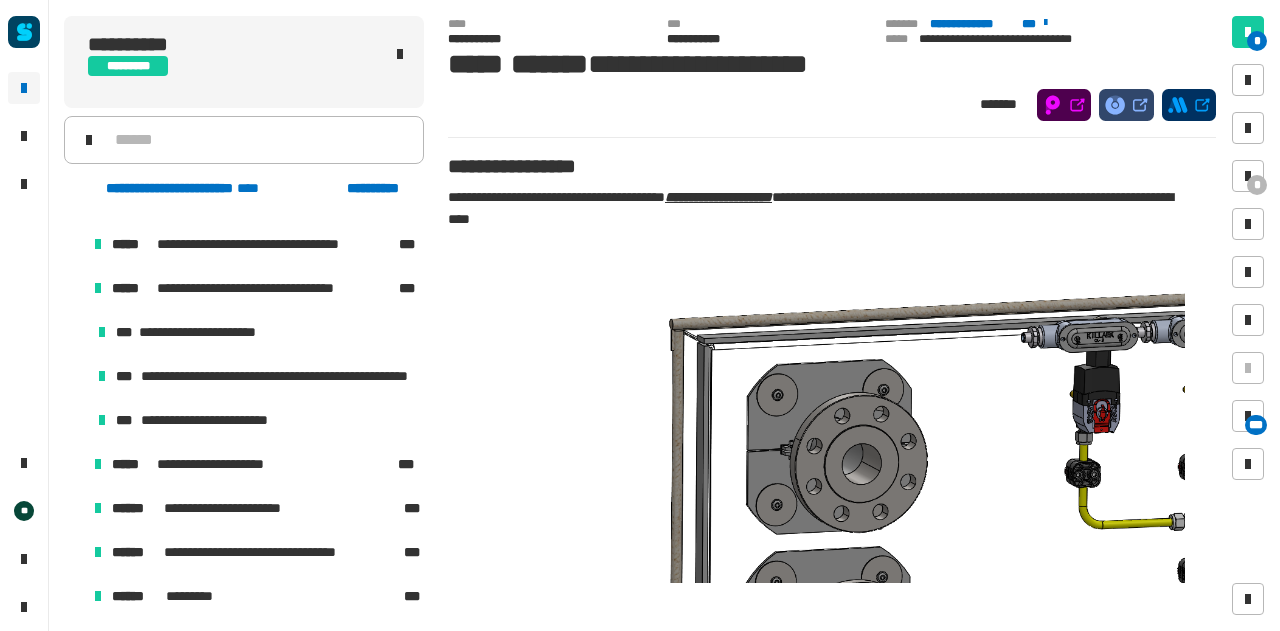 click at bounding box center [74, 288] 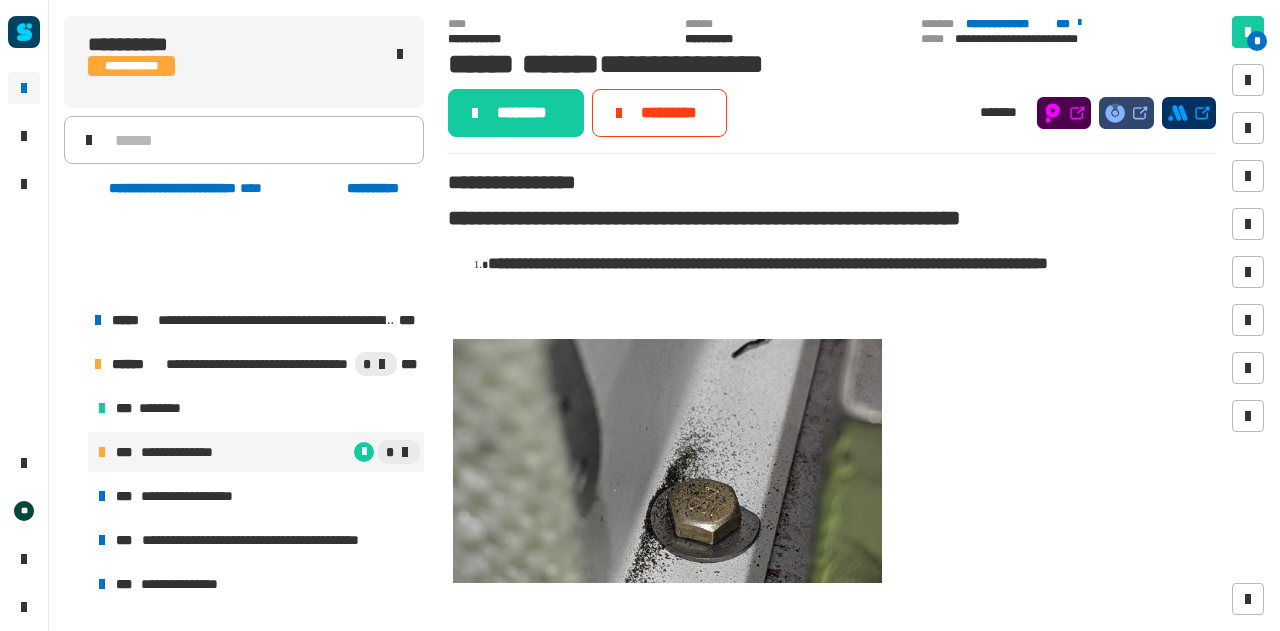 scroll, scrollTop: 0, scrollLeft: 0, axis: both 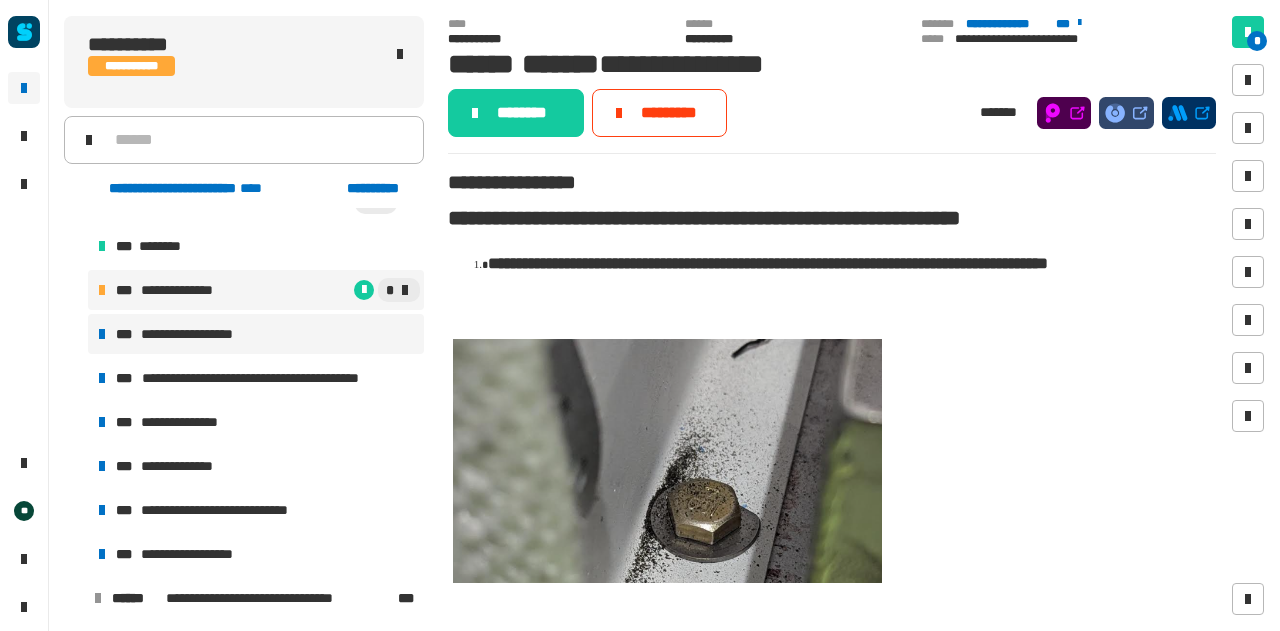 click on "**********" at bounding box center [256, 334] 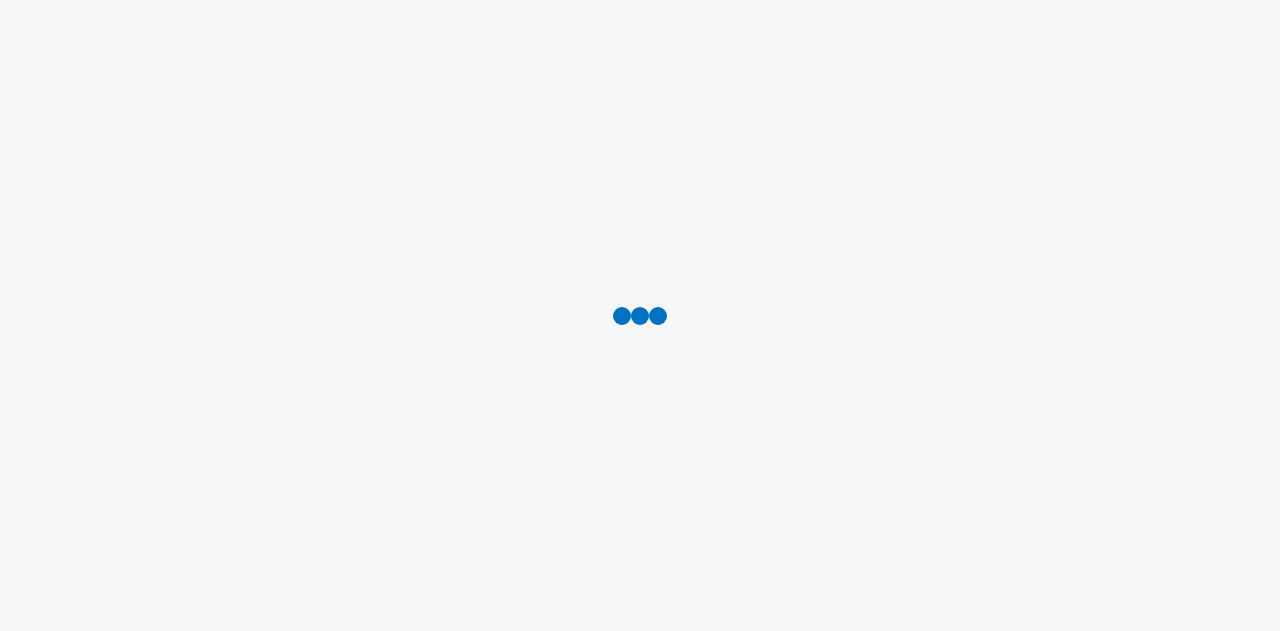 scroll, scrollTop: 0, scrollLeft: 0, axis: both 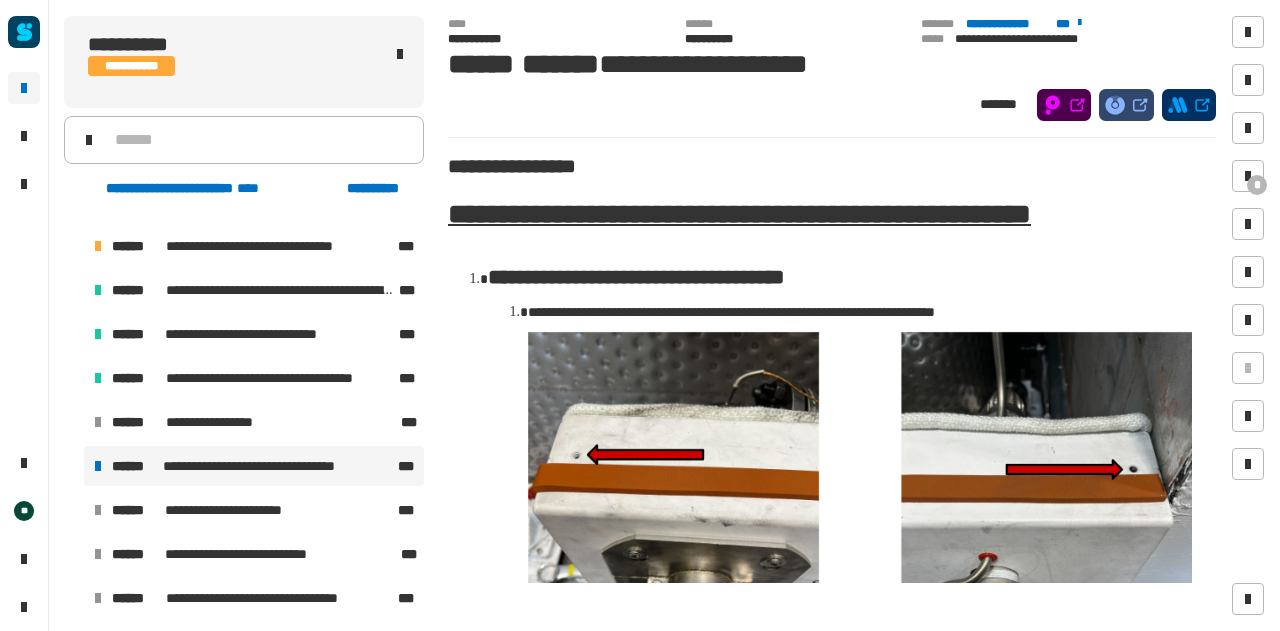 click at bounding box center (98, 466) 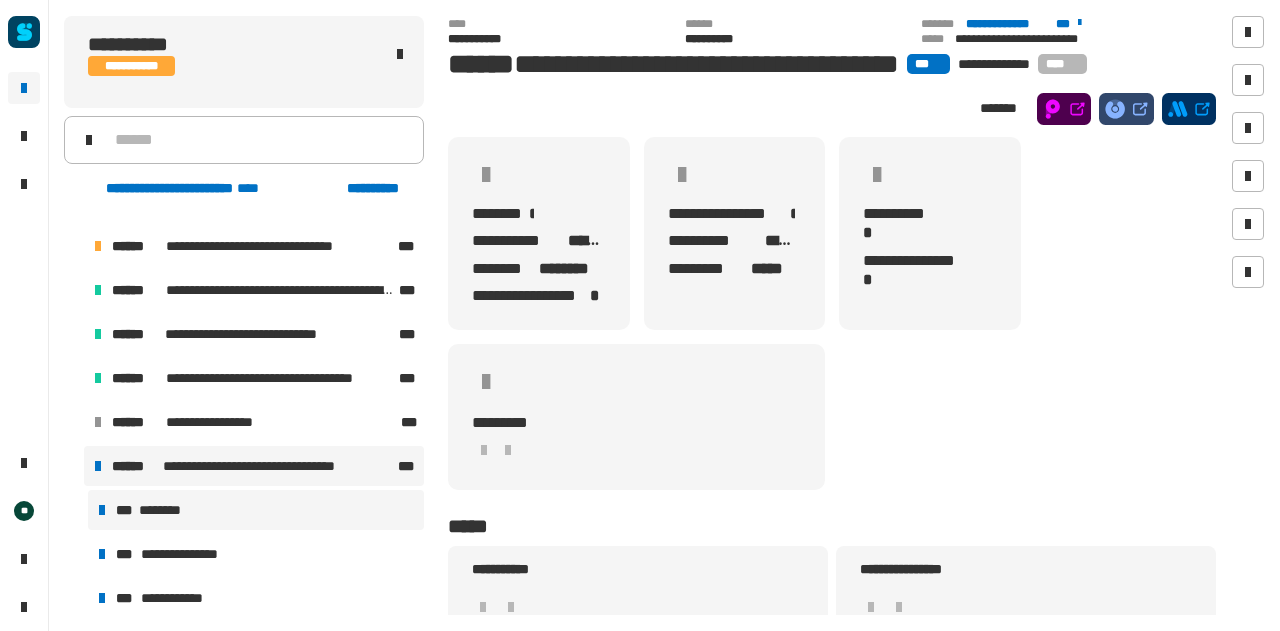 click on "********" at bounding box center (165, 510) 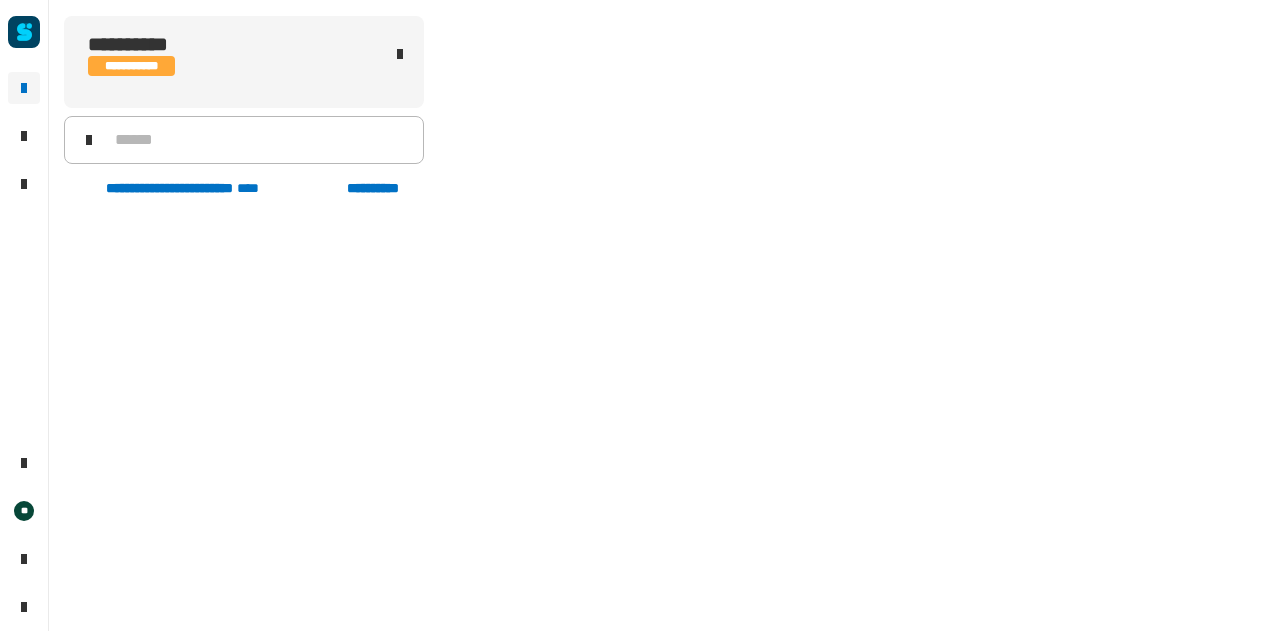 scroll, scrollTop: 2020, scrollLeft: 0, axis: vertical 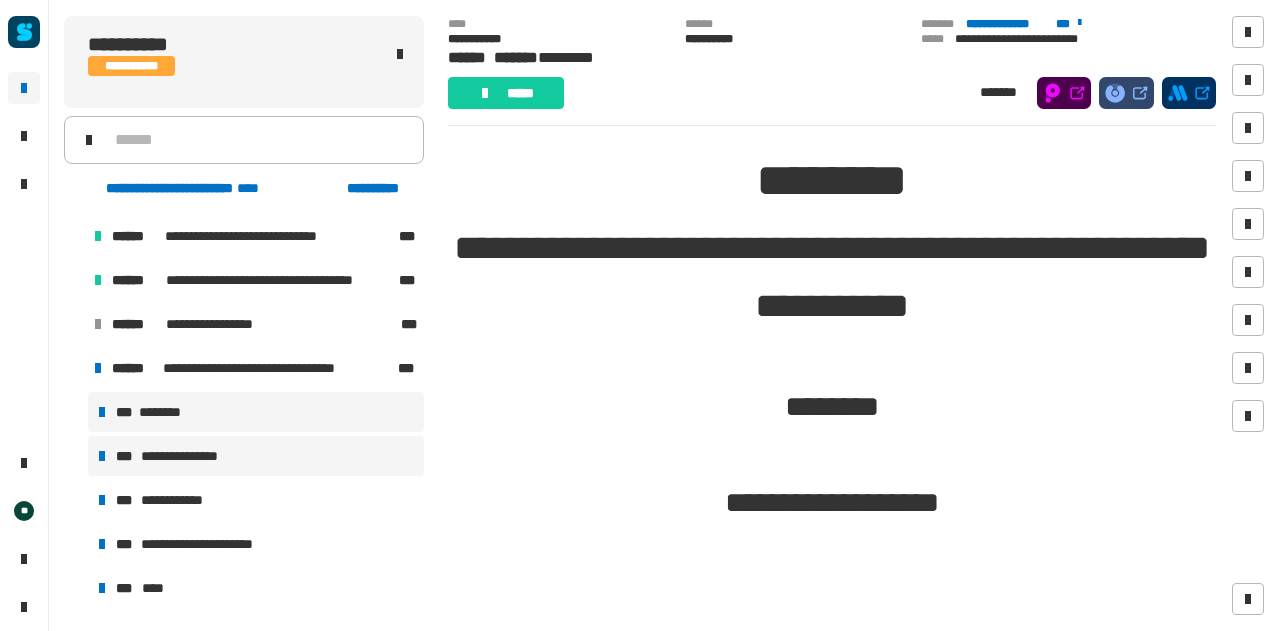 click on "**********" at bounding box center [256, 456] 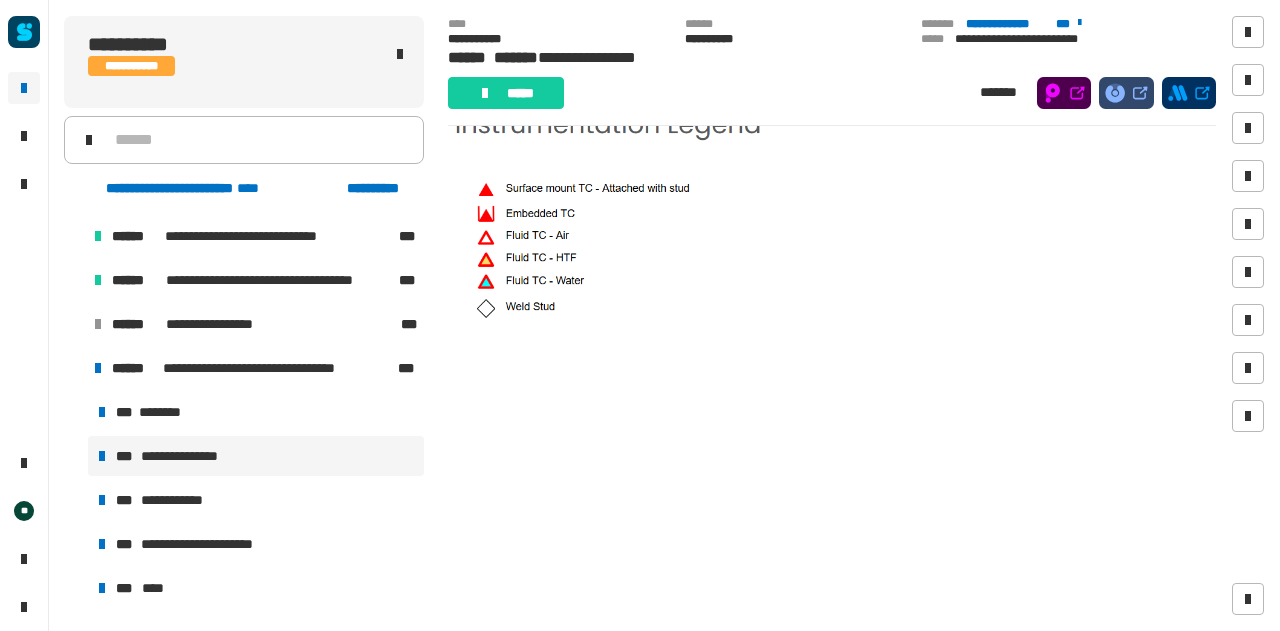 scroll, scrollTop: 0, scrollLeft: 0, axis: both 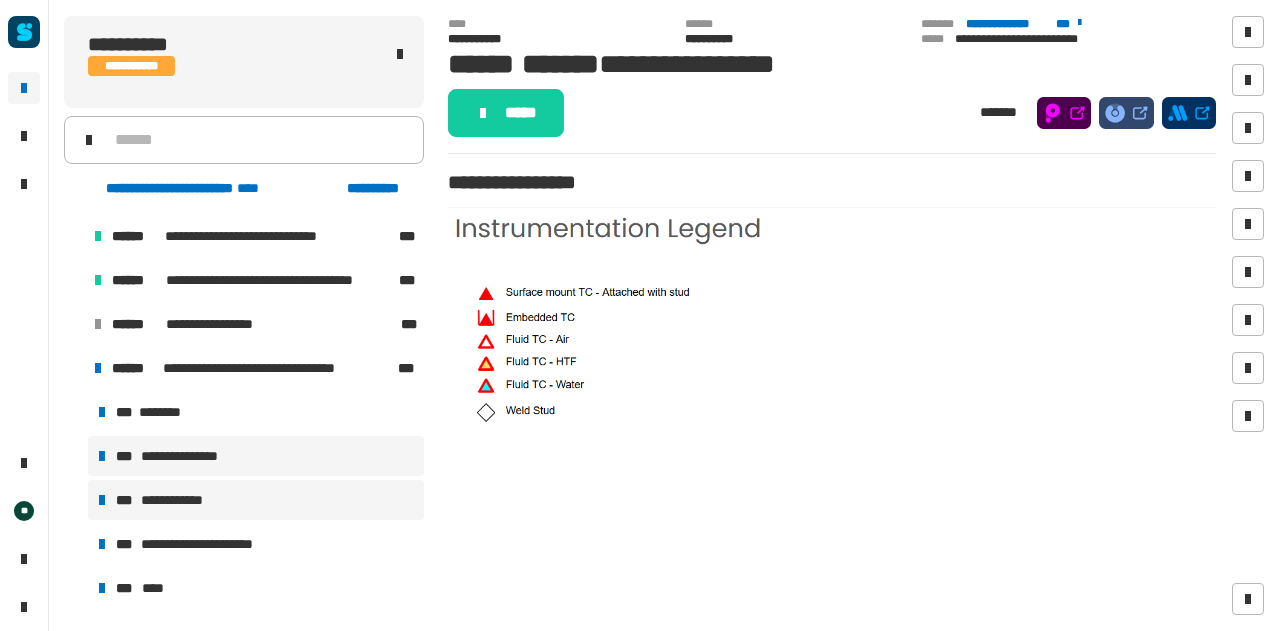 click on "**********" at bounding box center (256, 500) 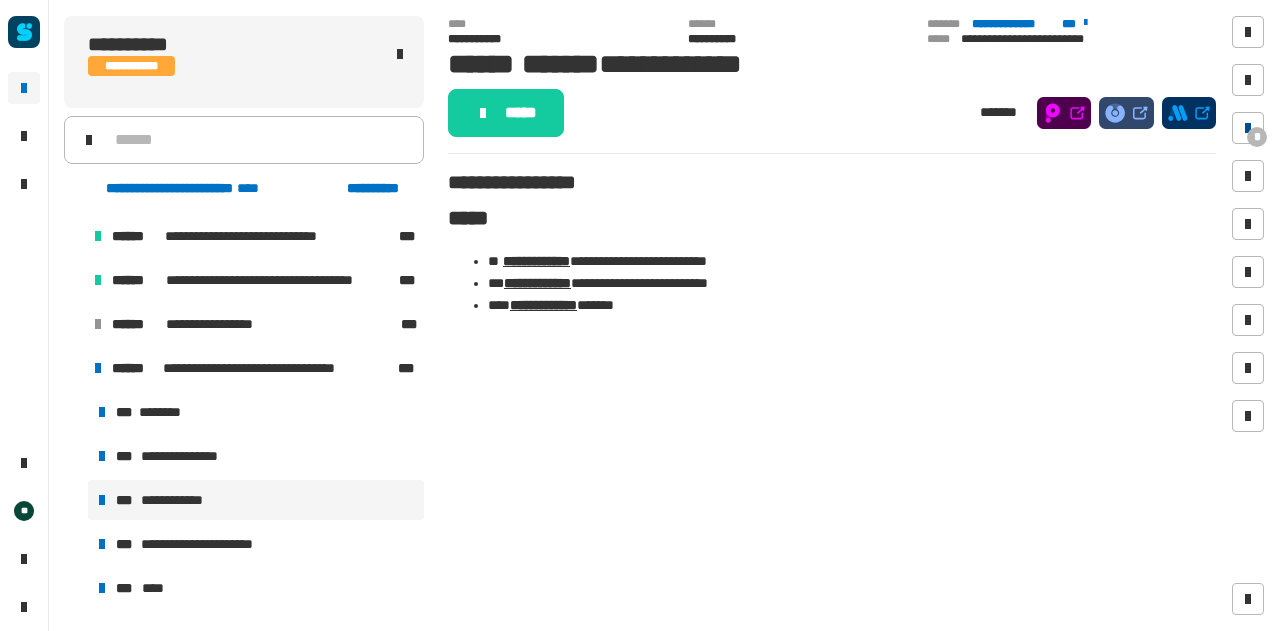 click at bounding box center [1248, 128] 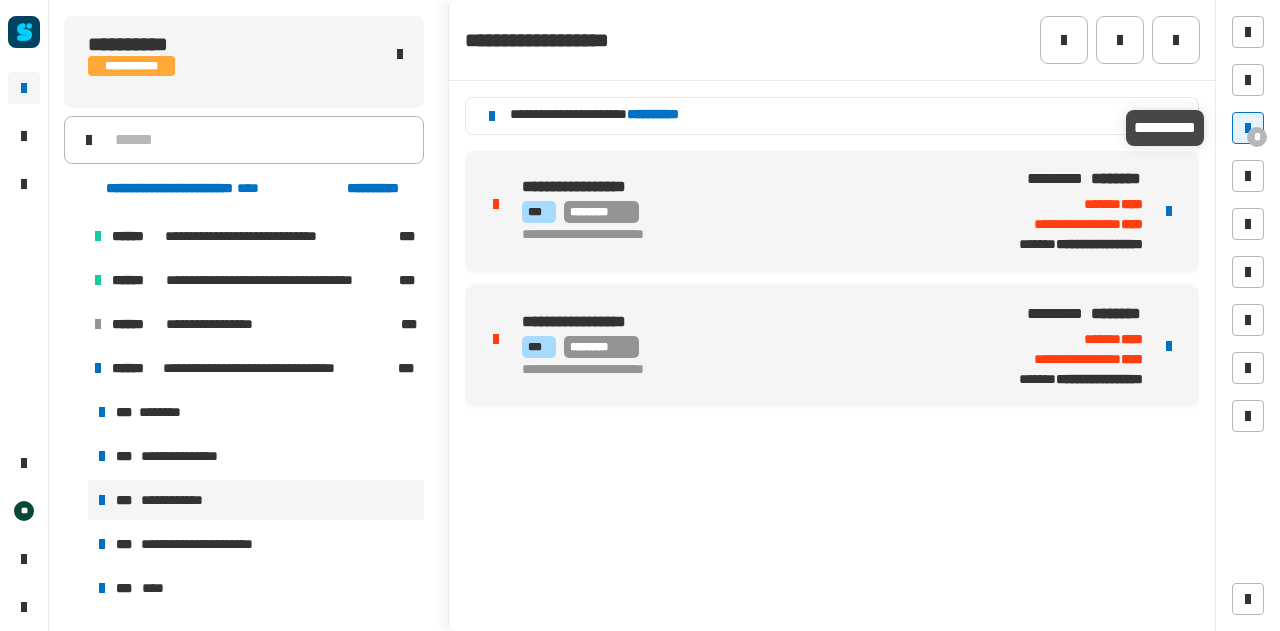drag, startPoint x: 1243, startPoint y: 135, endPoint x: 1258, endPoint y: 138, distance: 15.297058 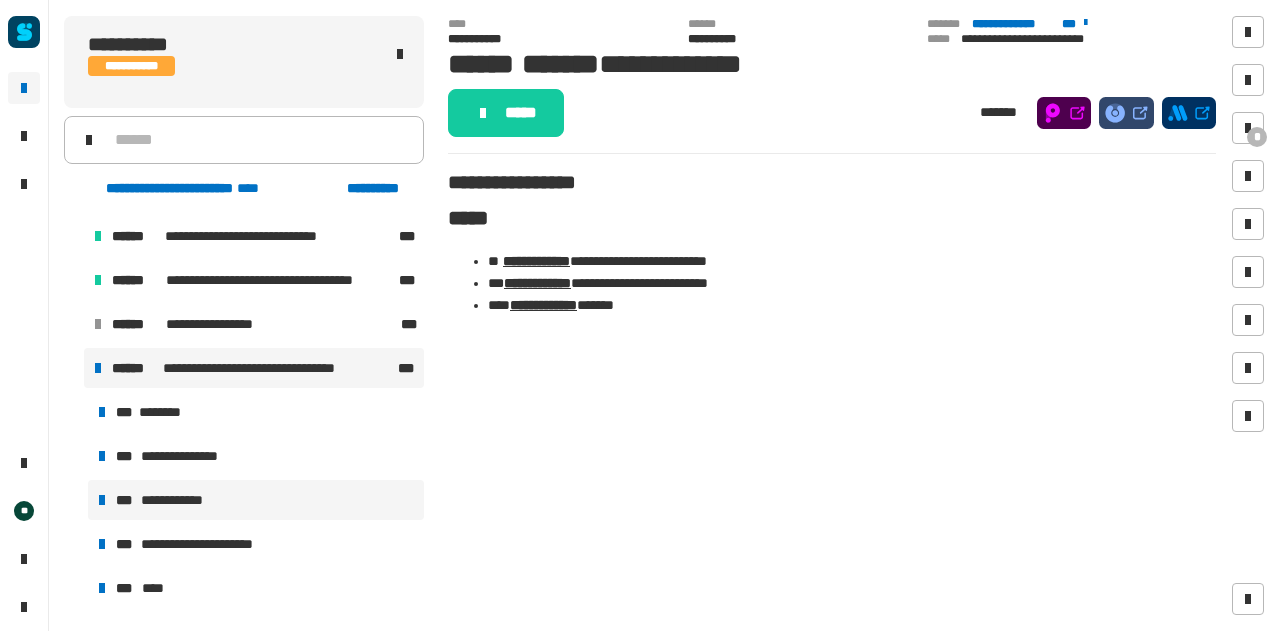 click on "**********" at bounding box center (254, 368) 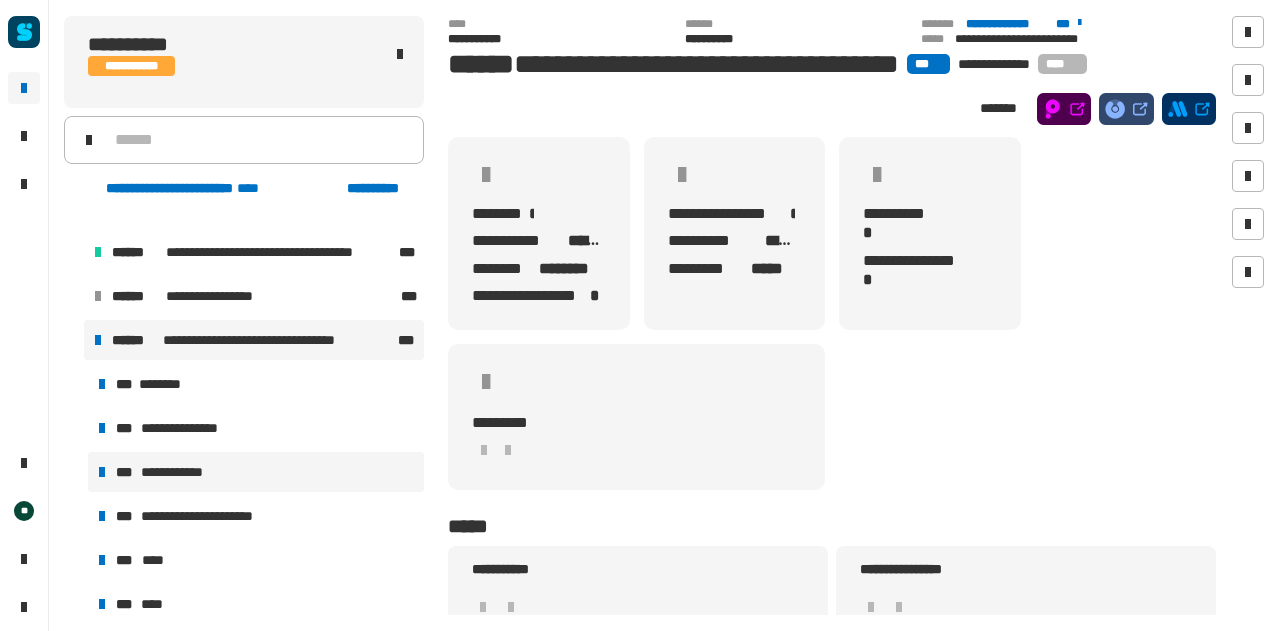 scroll, scrollTop: 2085, scrollLeft: 0, axis: vertical 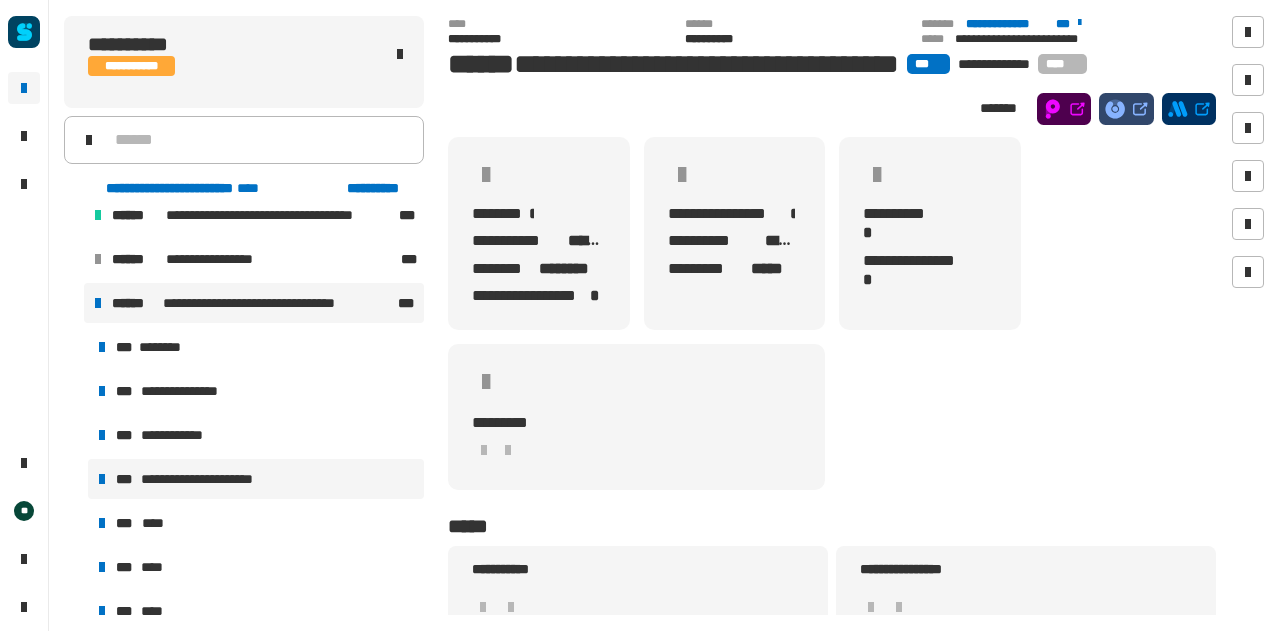 click on "**********" at bounding box center [256, 479] 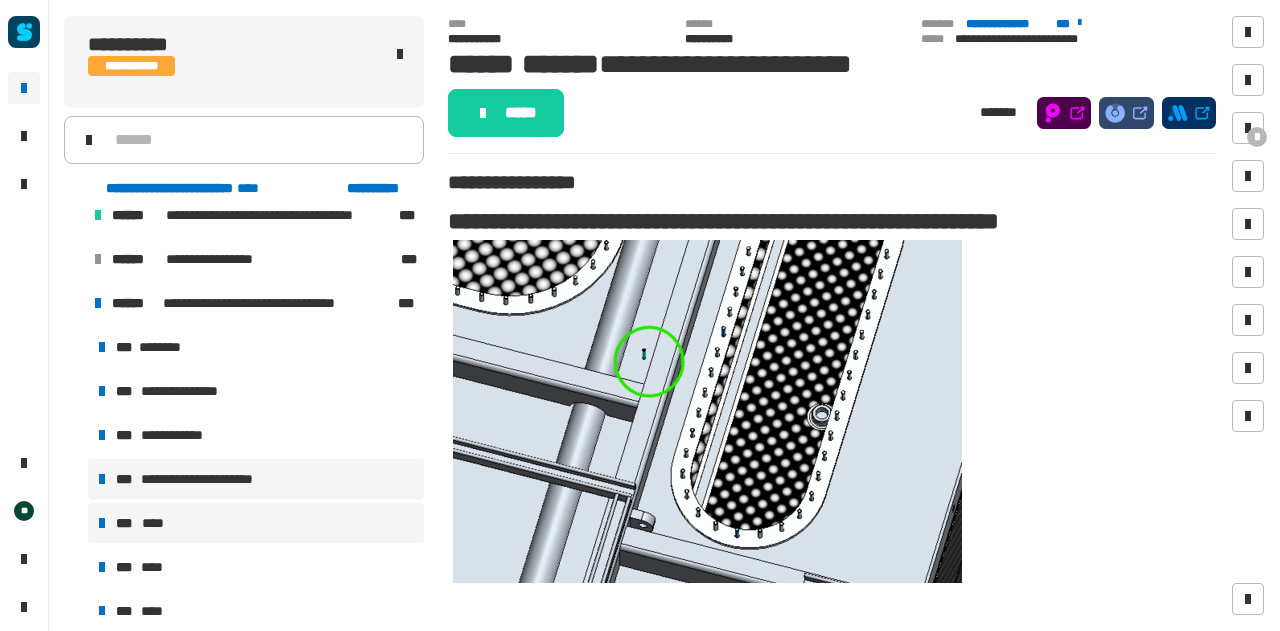click on "*** ****" at bounding box center (256, 523) 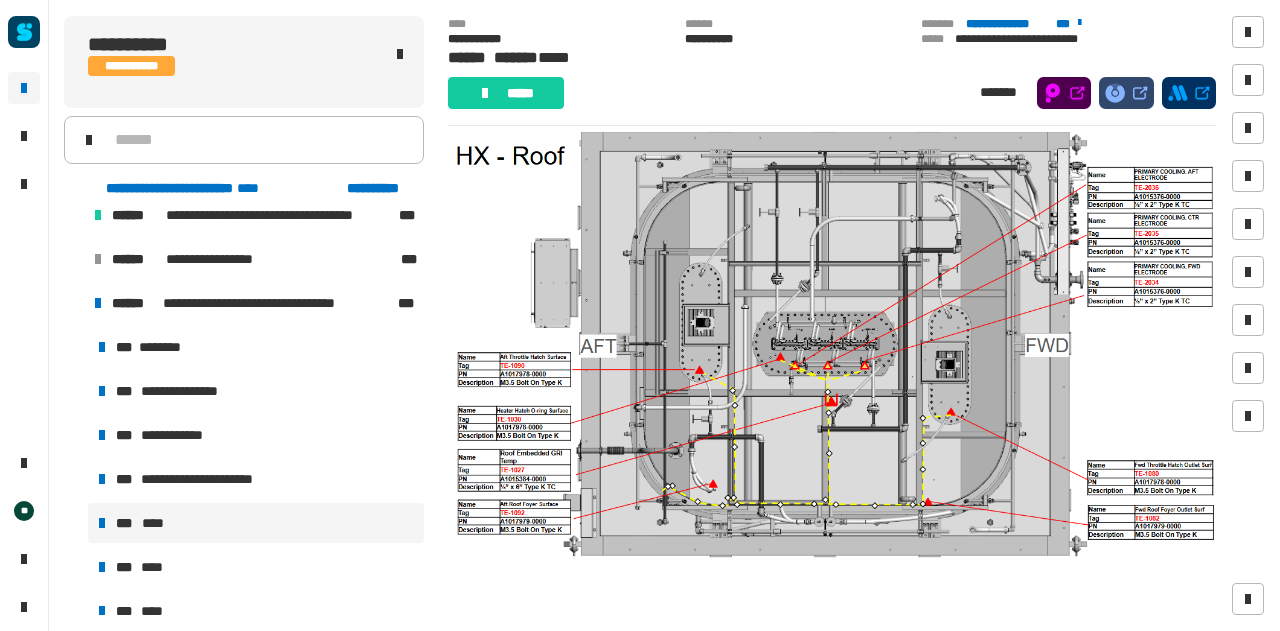scroll, scrollTop: 373, scrollLeft: 0, axis: vertical 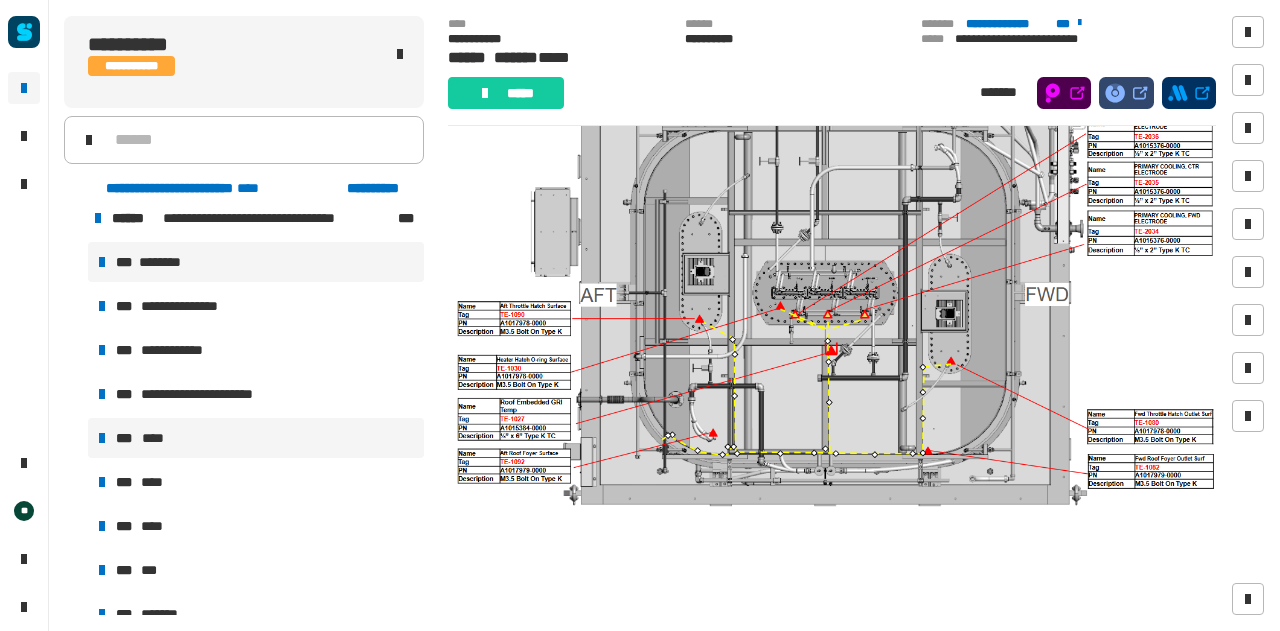 click on "********" at bounding box center (165, 262) 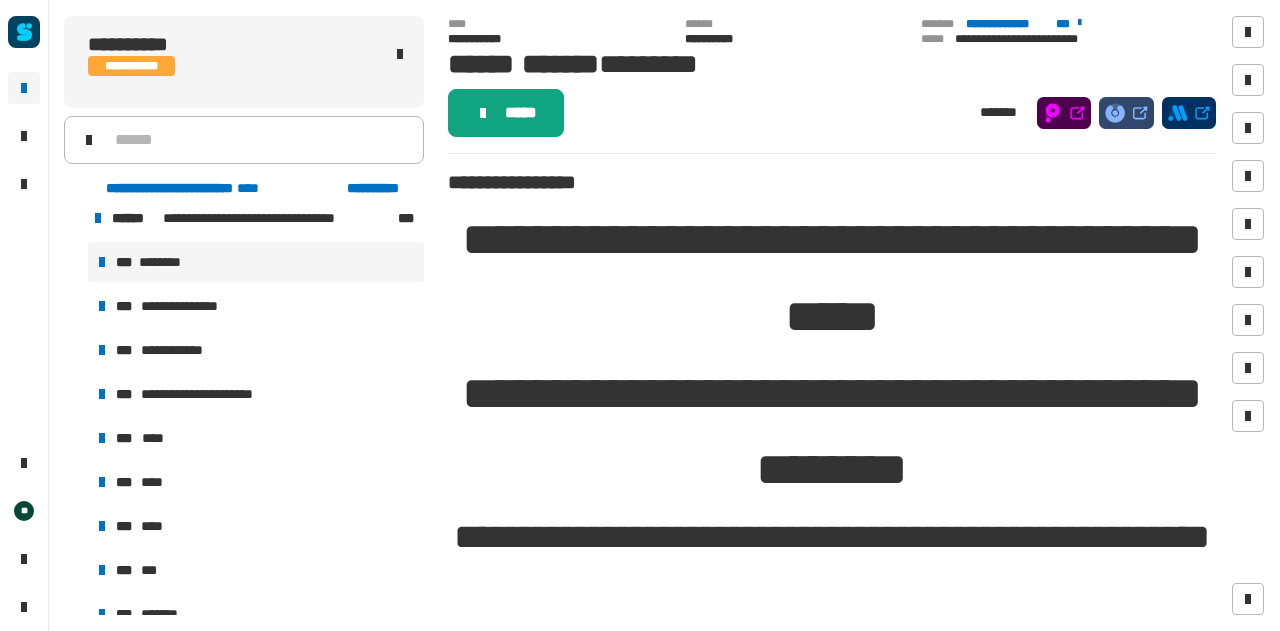 click on "*****" 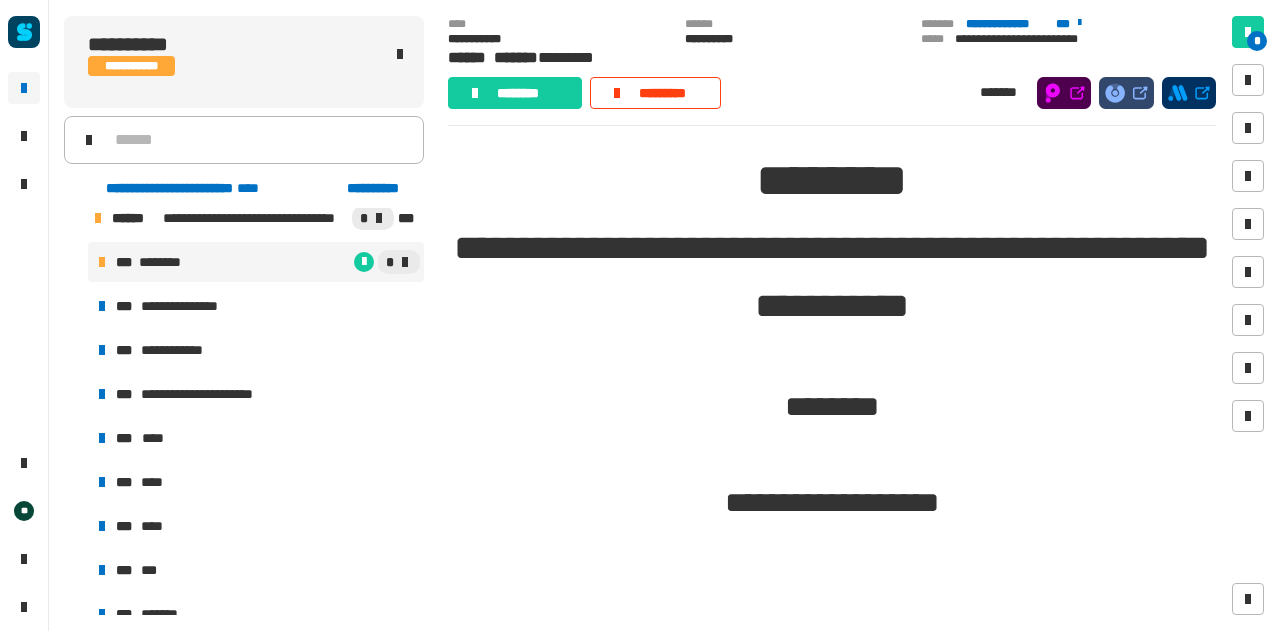 scroll, scrollTop: 262, scrollLeft: 0, axis: vertical 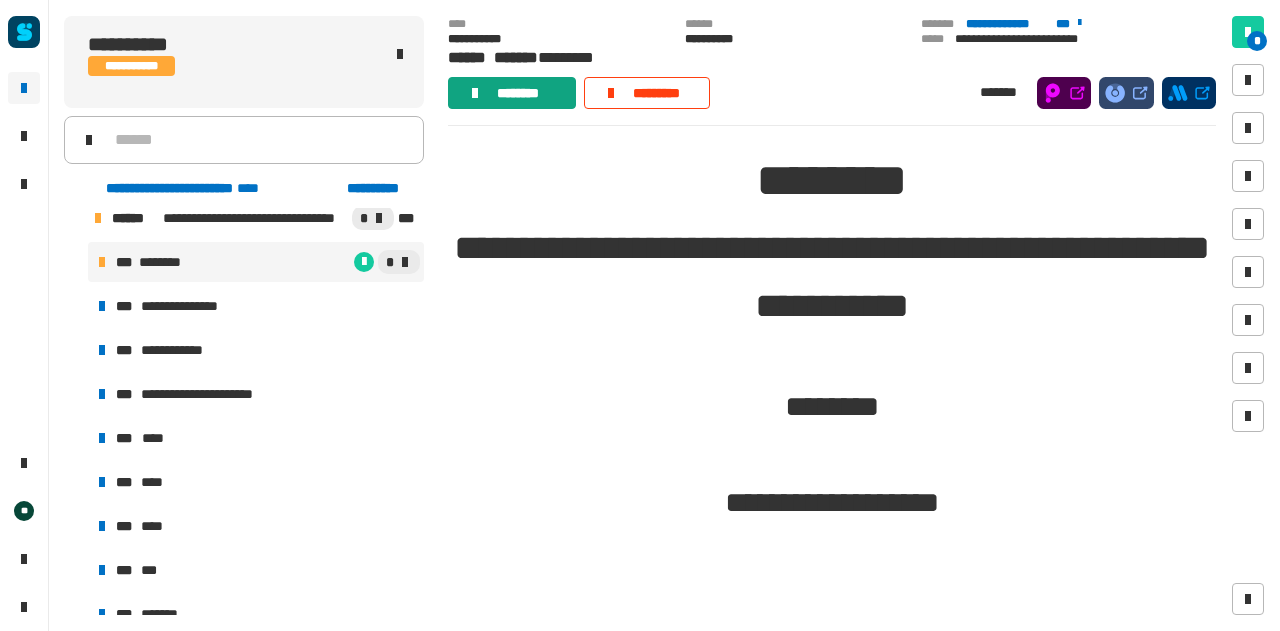 click on "********" 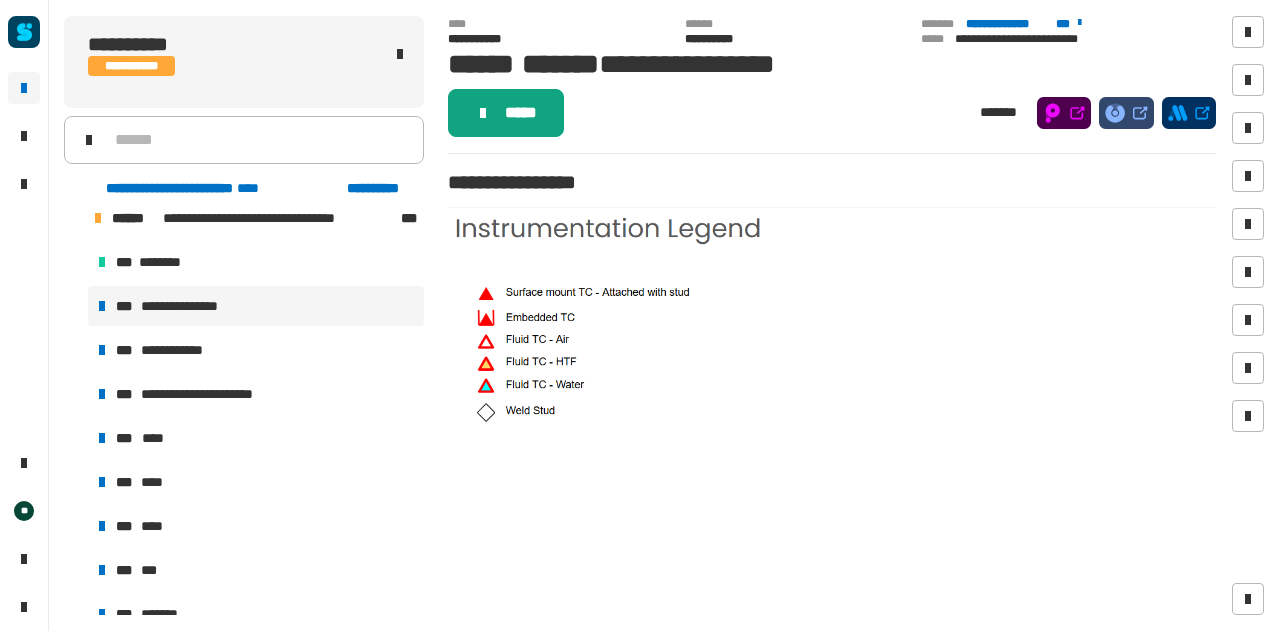 click on "*****" 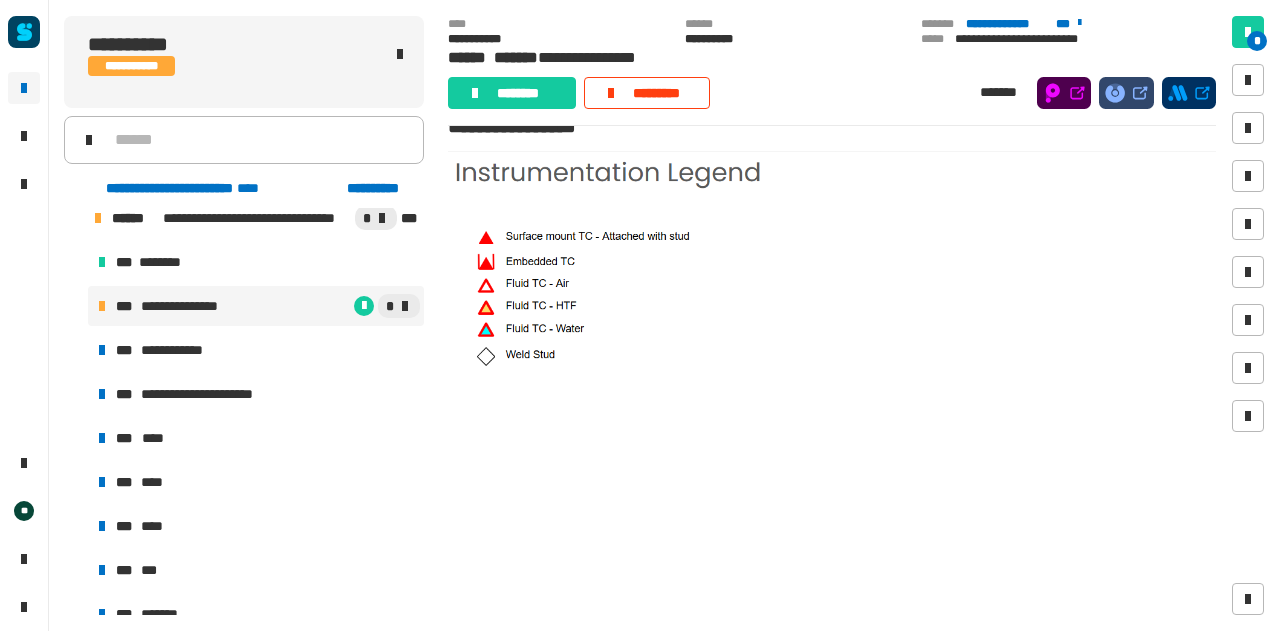 scroll, scrollTop: 34, scrollLeft: 0, axis: vertical 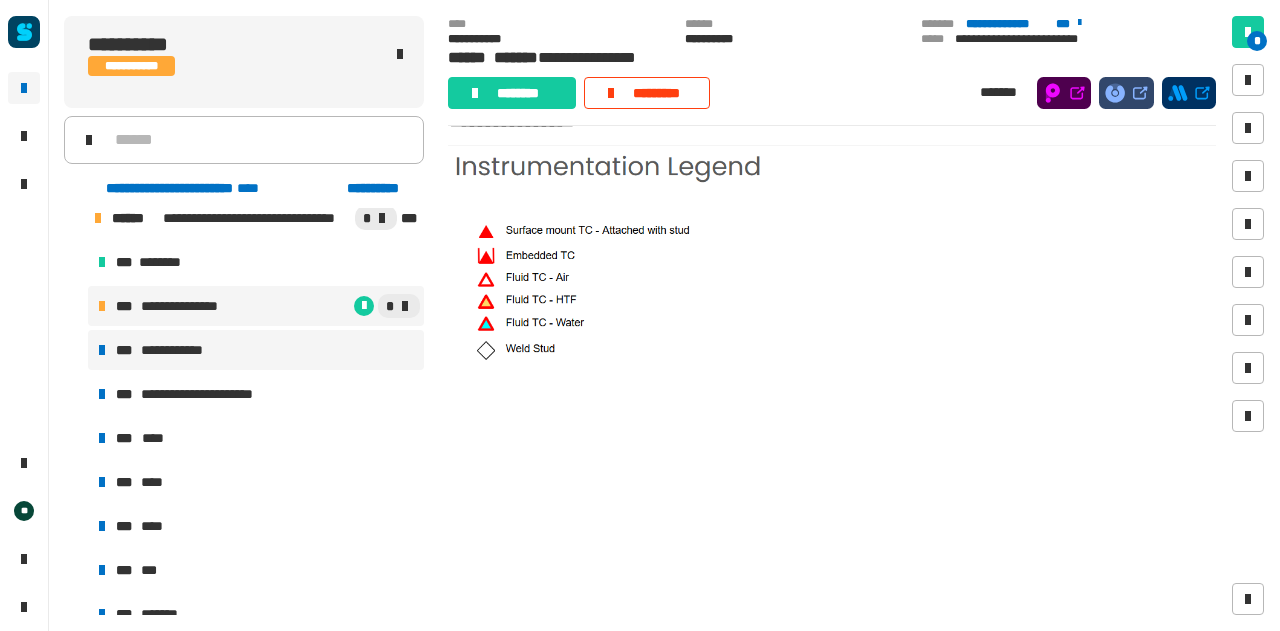 click on "**********" at bounding box center [256, 350] 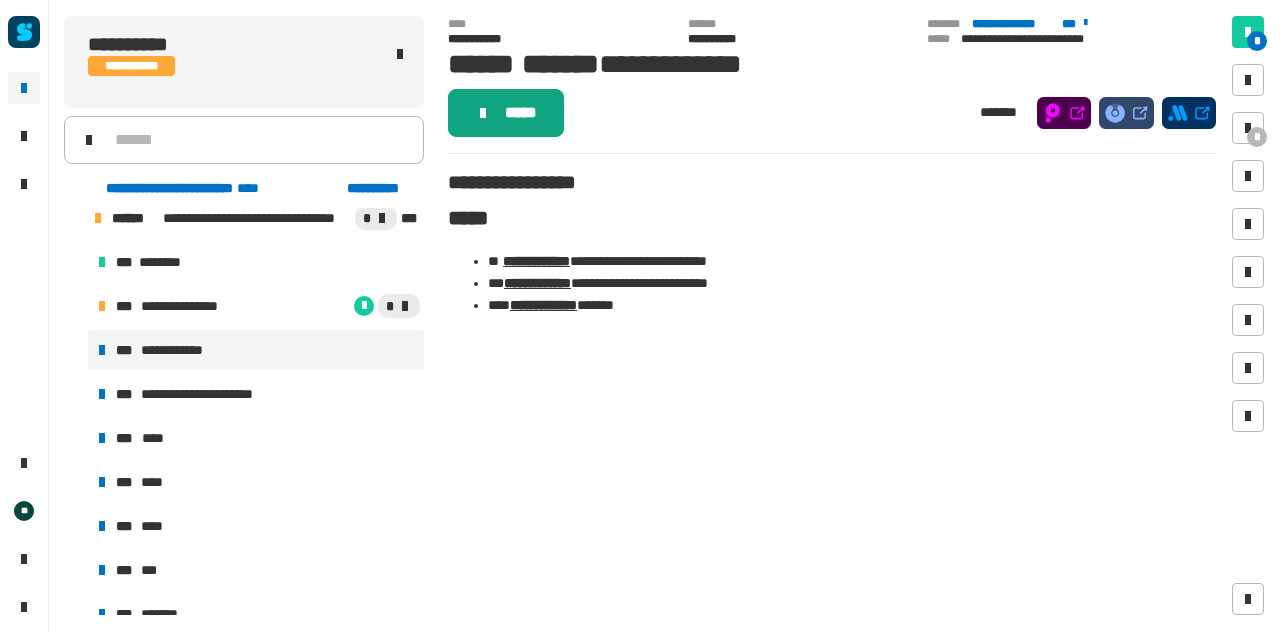 click on "*****" 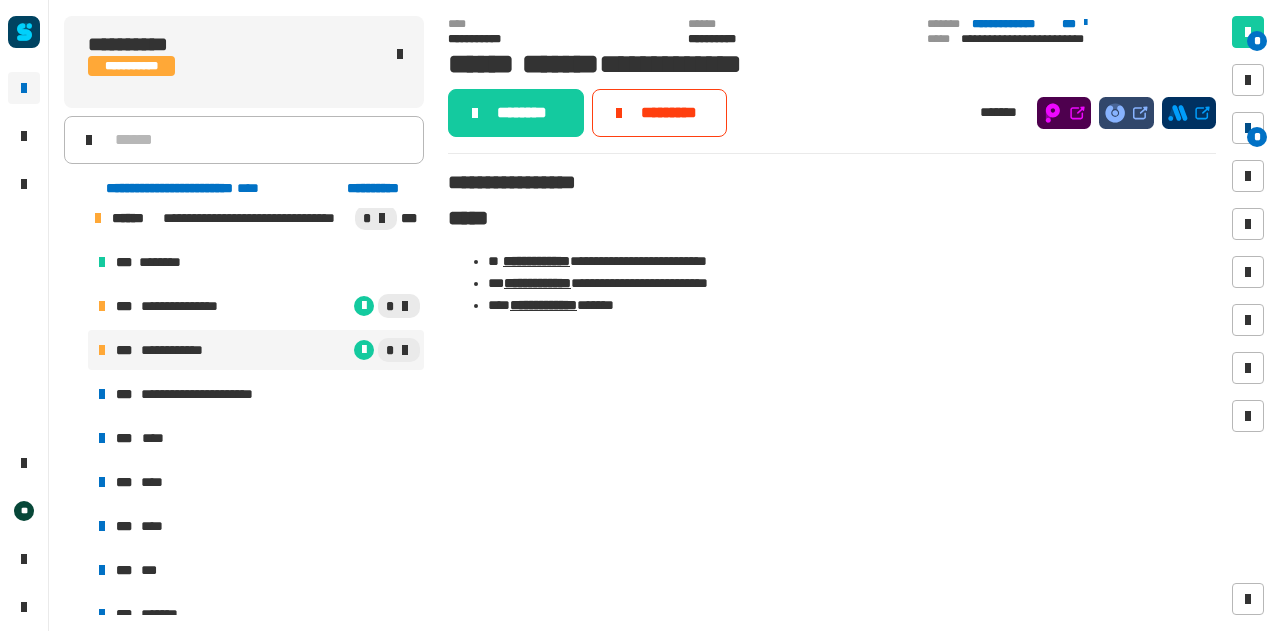 click at bounding box center (1248, 128) 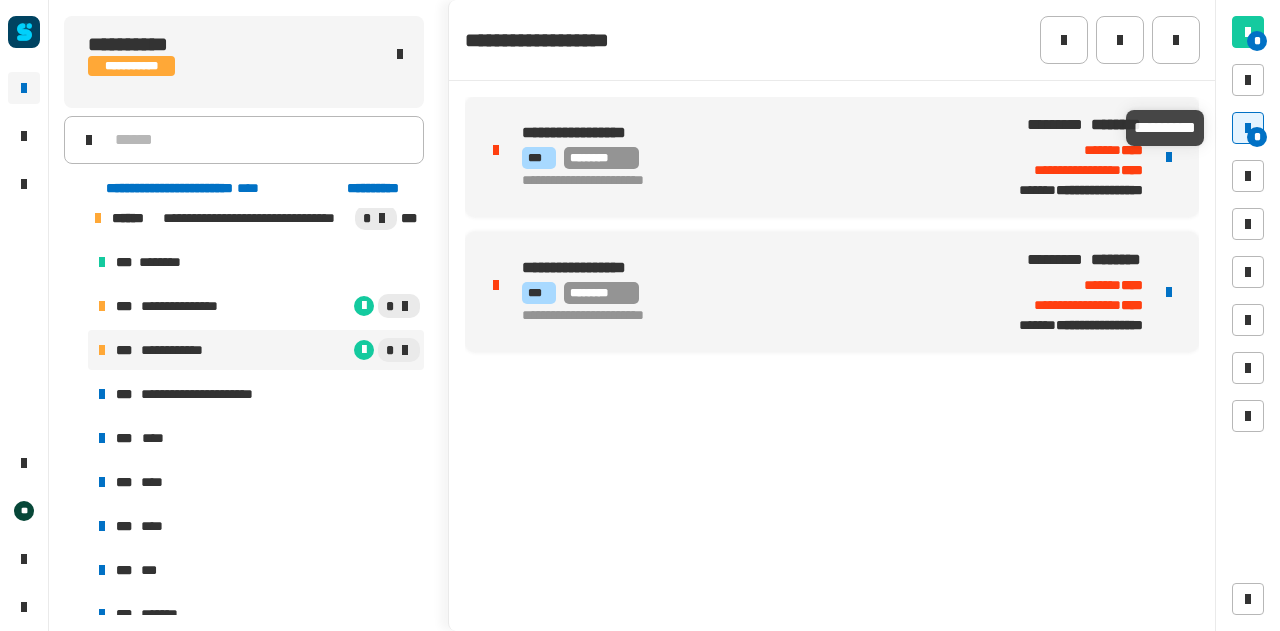 click at bounding box center [1248, 128] 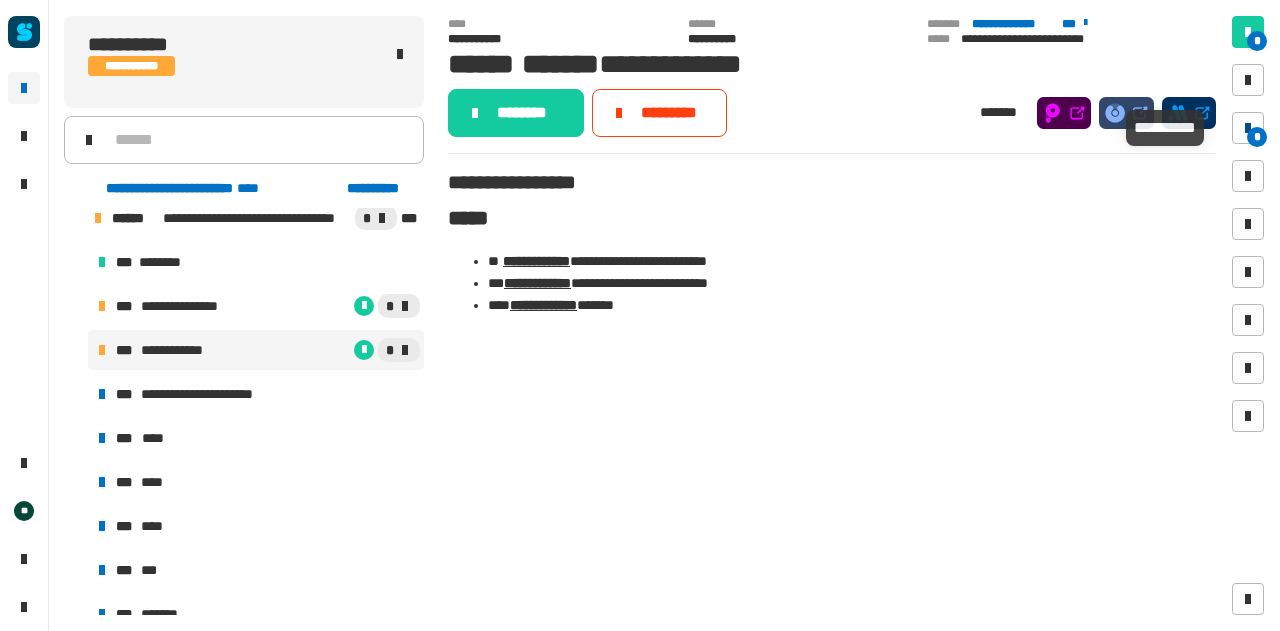 click at bounding box center (1248, 128) 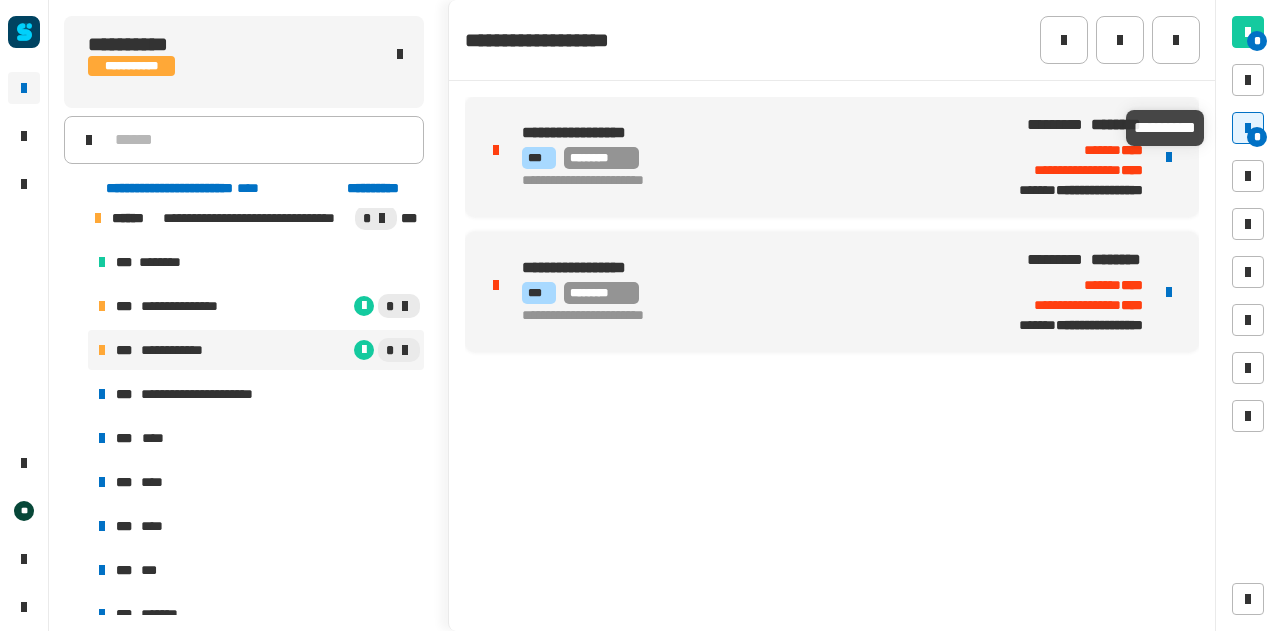 click at bounding box center (1248, 128) 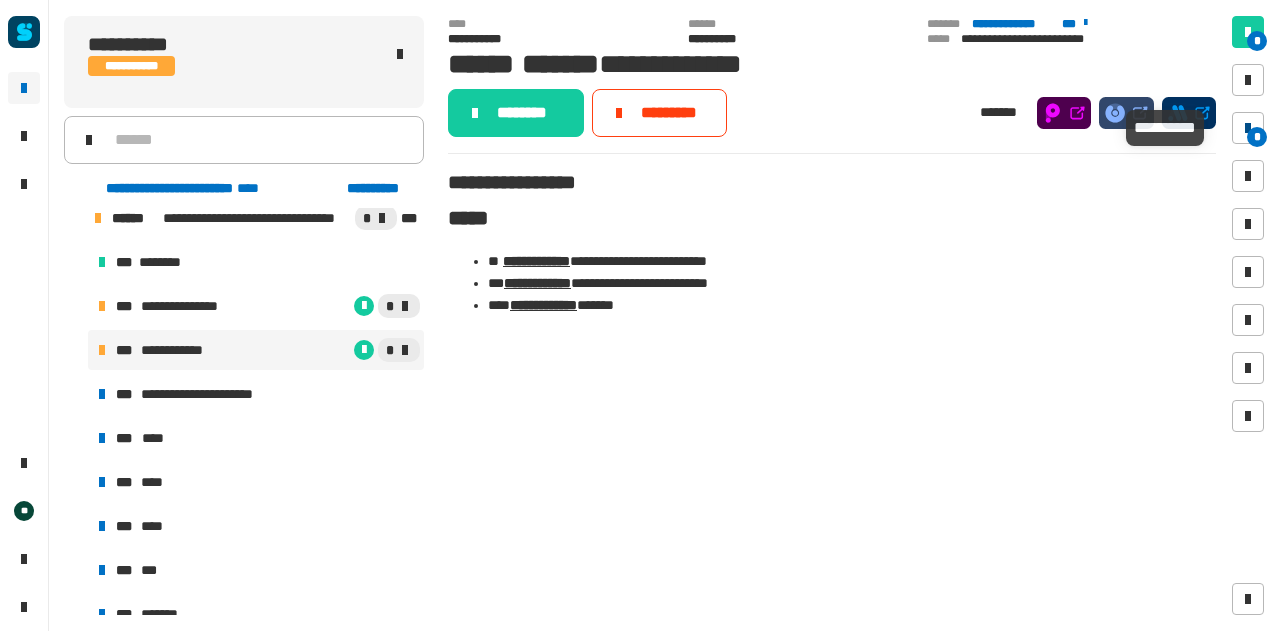 click at bounding box center [1248, 128] 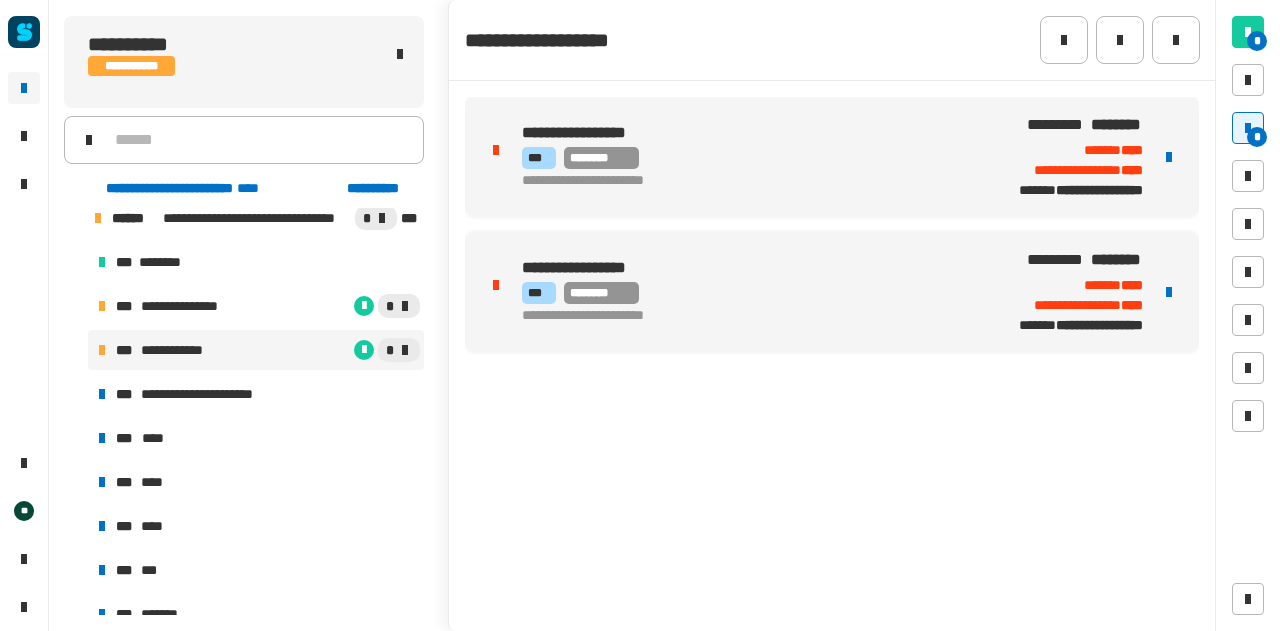 click at bounding box center [1248, 128] 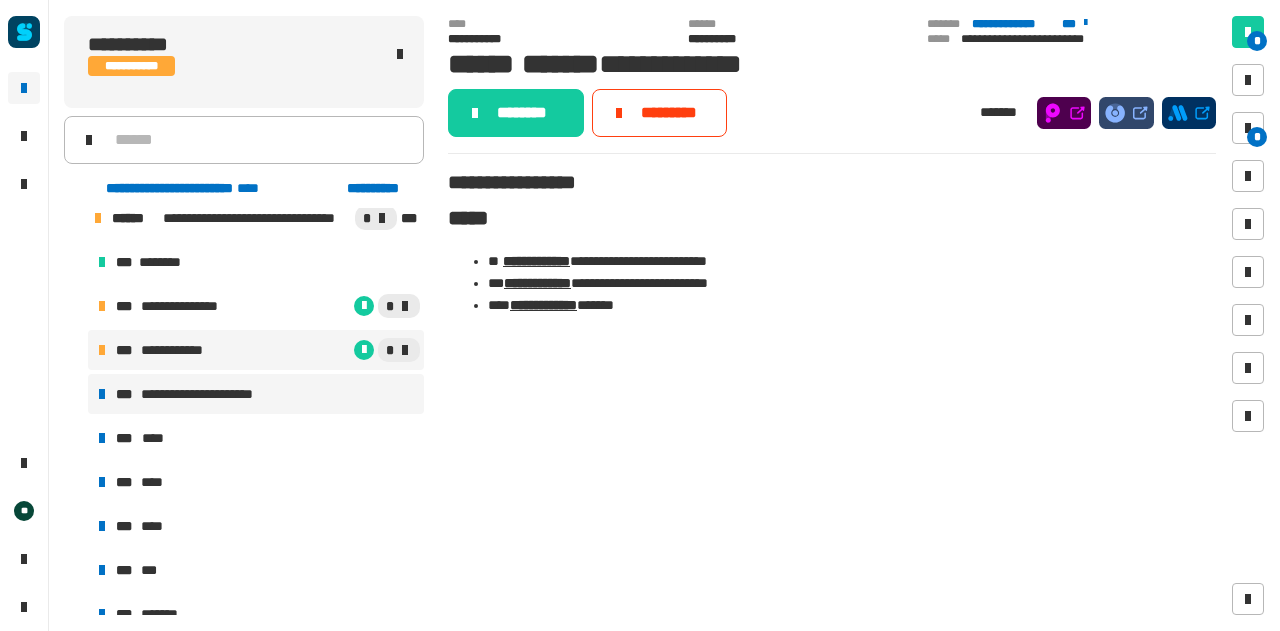 click on "**********" at bounding box center (256, 394) 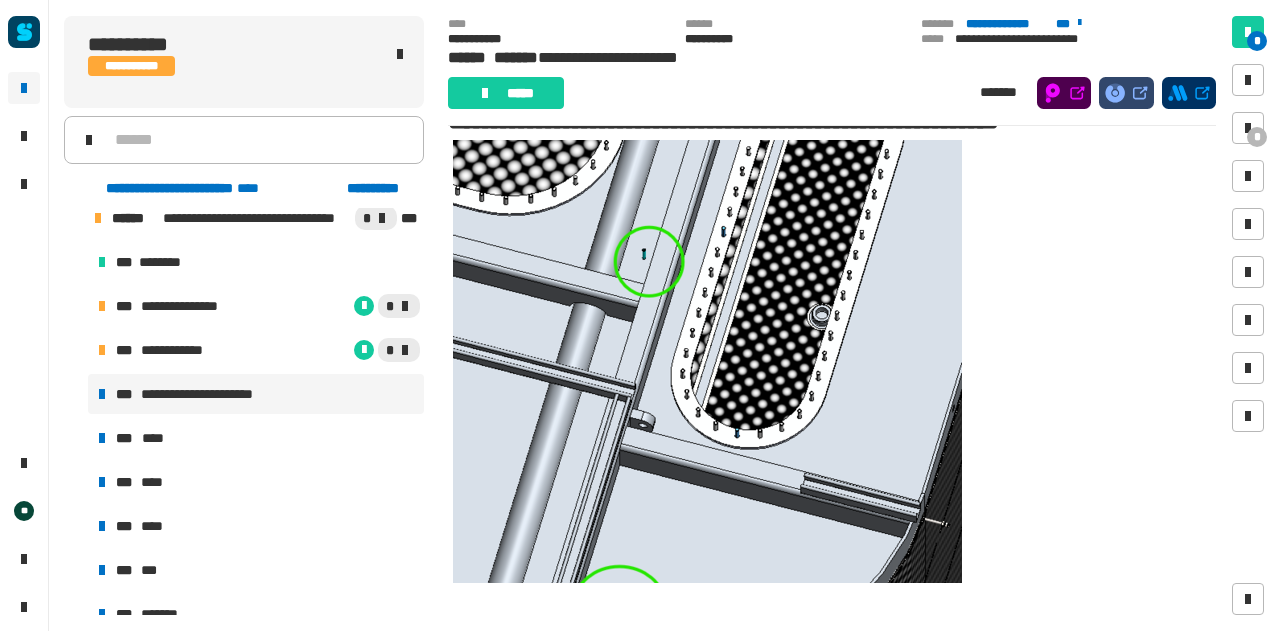 scroll, scrollTop: 0, scrollLeft: 0, axis: both 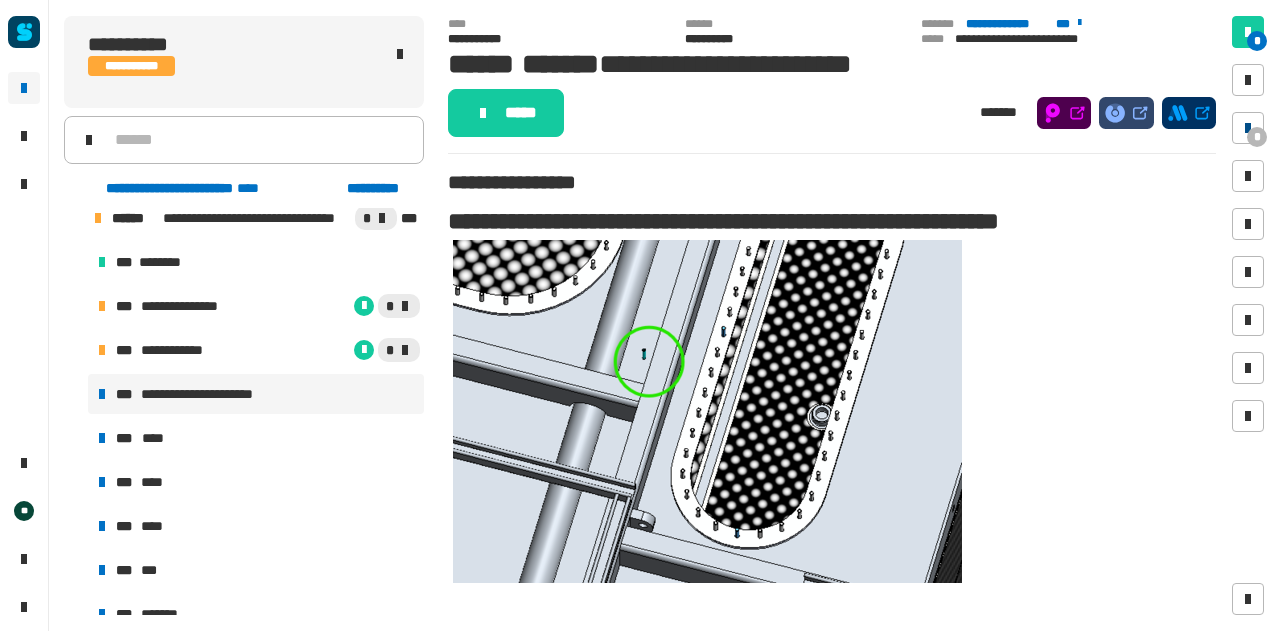click on "*" at bounding box center [1248, 128] 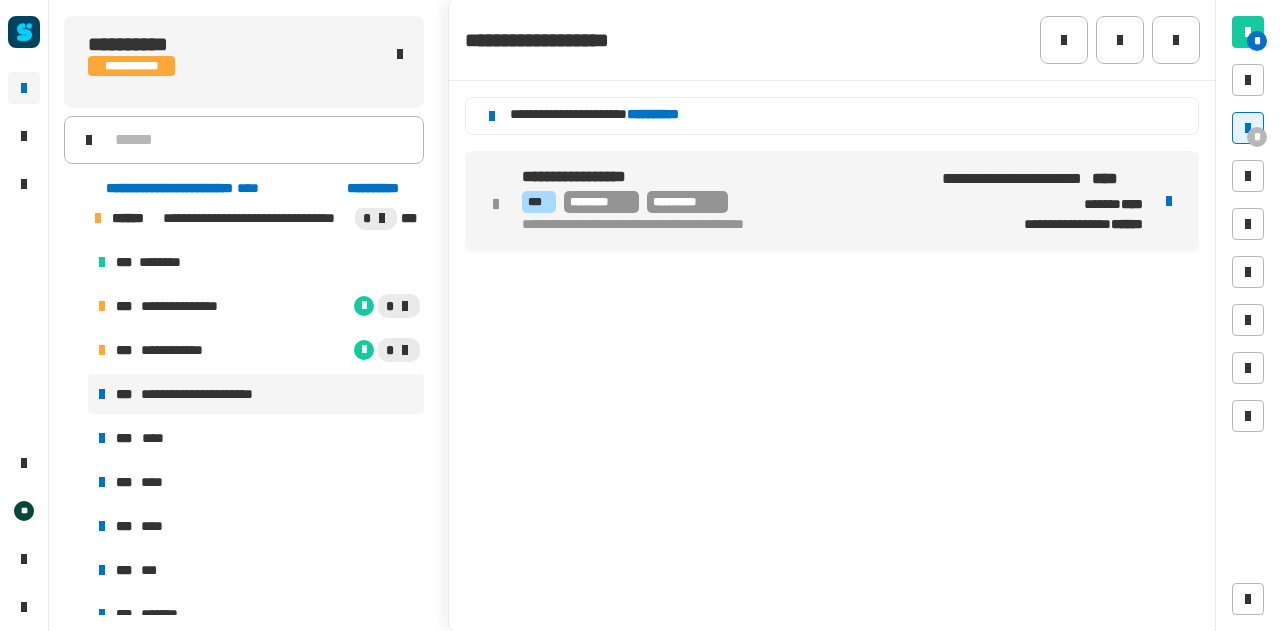 click on "**********" 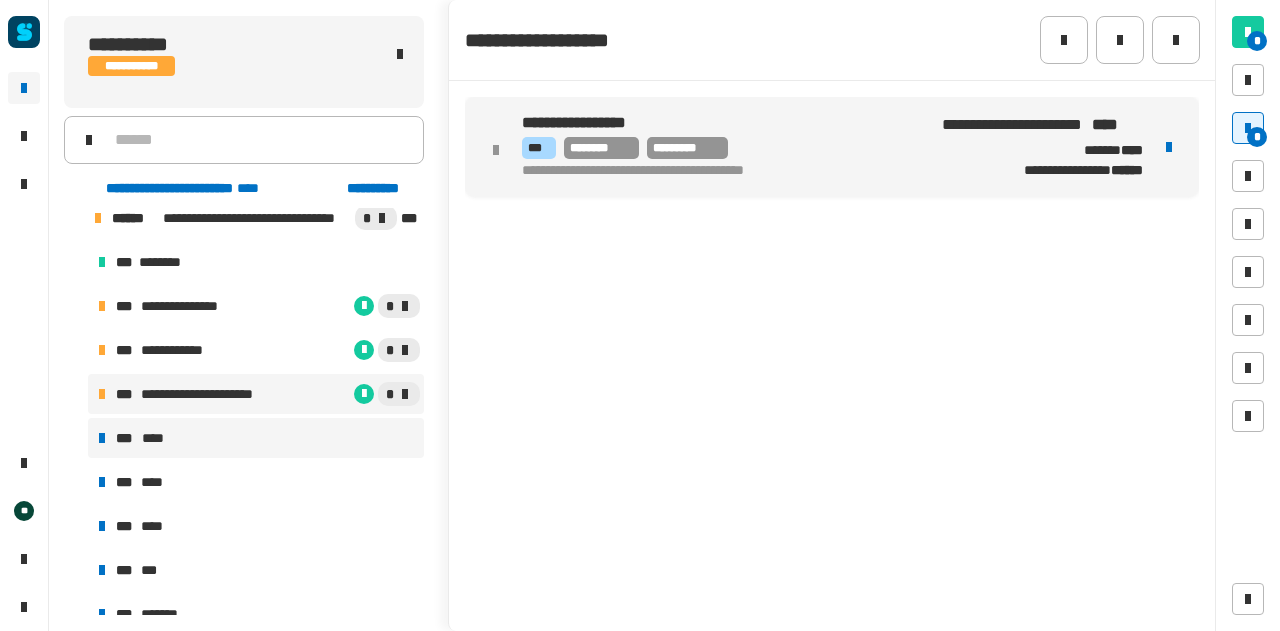 click on "****" at bounding box center (161, 438) 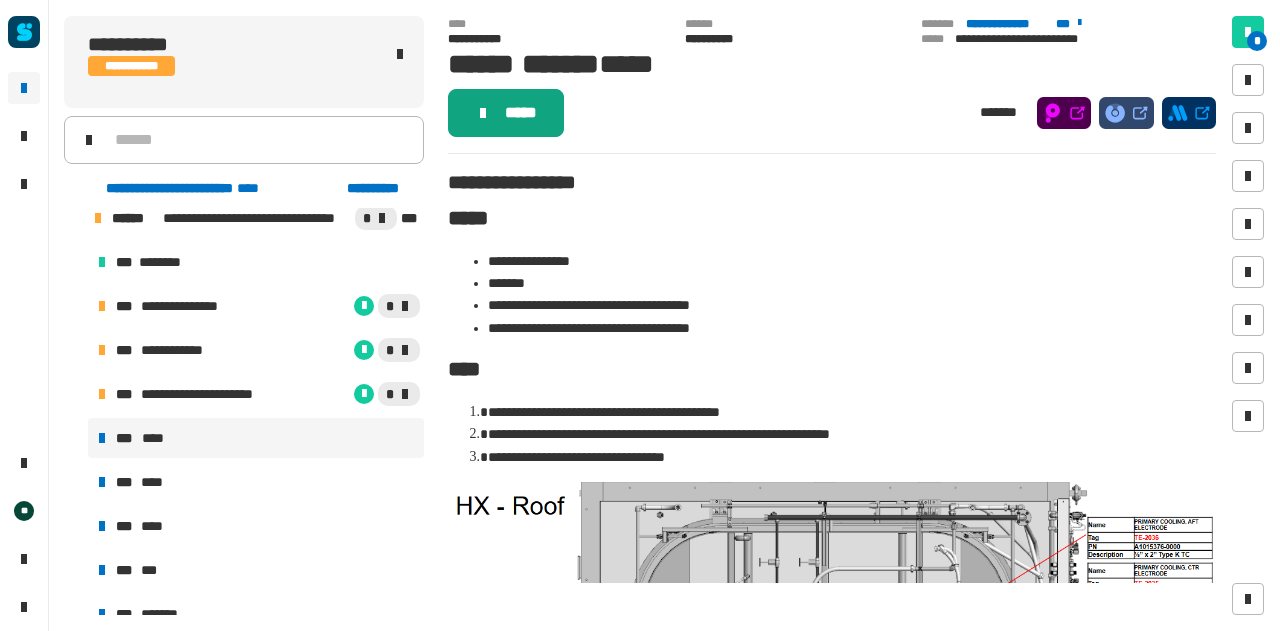 click on "*****" 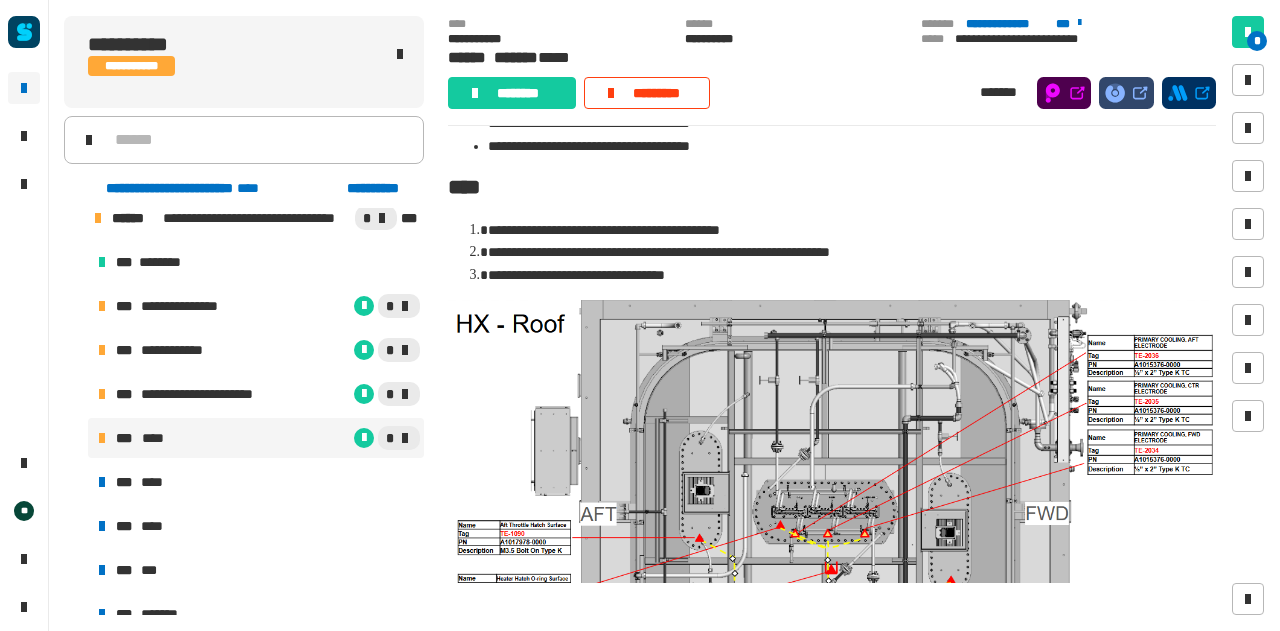 click at bounding box center [832, 516] 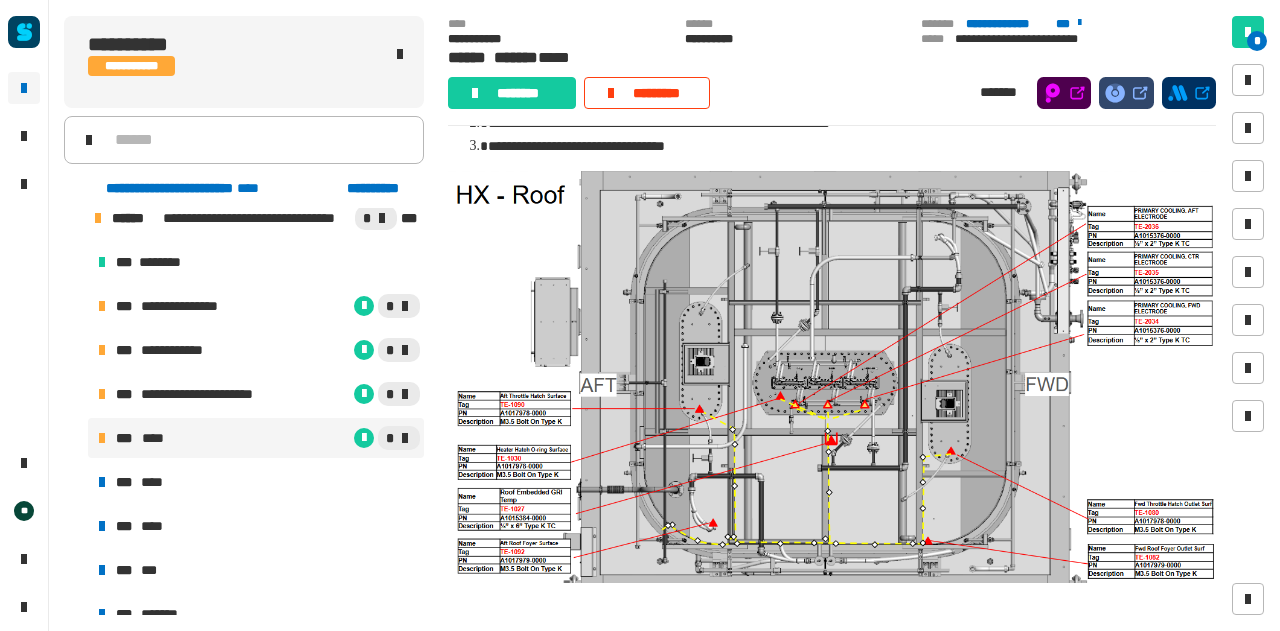 scroll, scrollTop: 284, scrollLeft: 0, axis: vertical 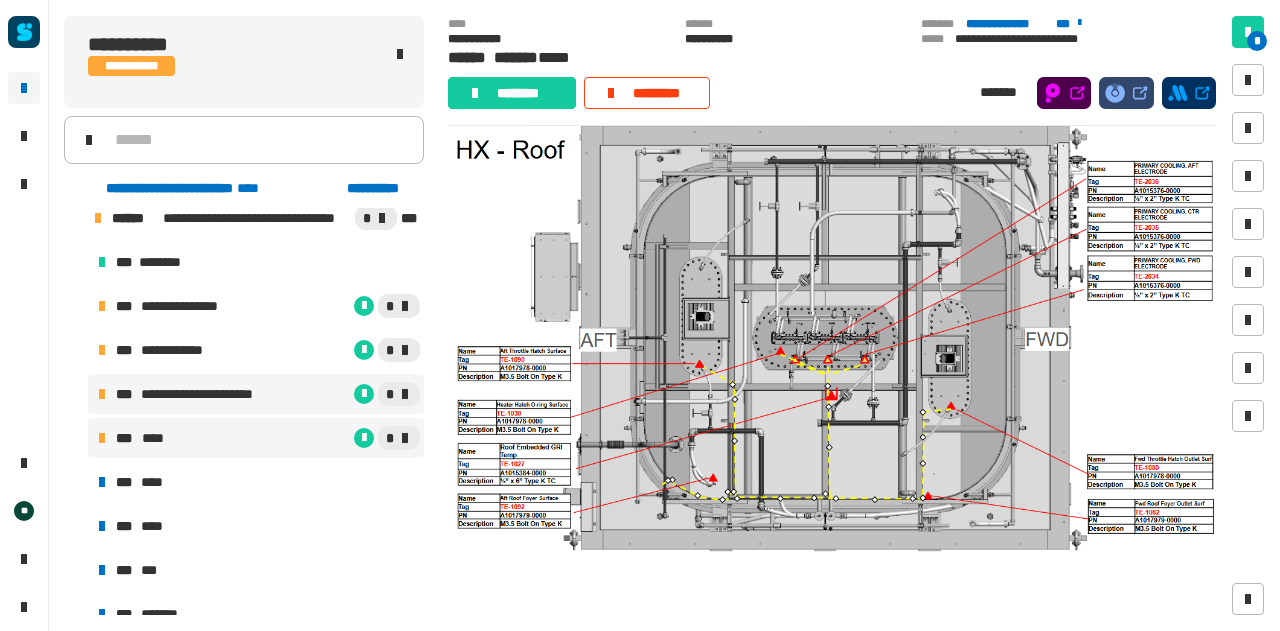 click on "**********" at bounding box center [256, 394] 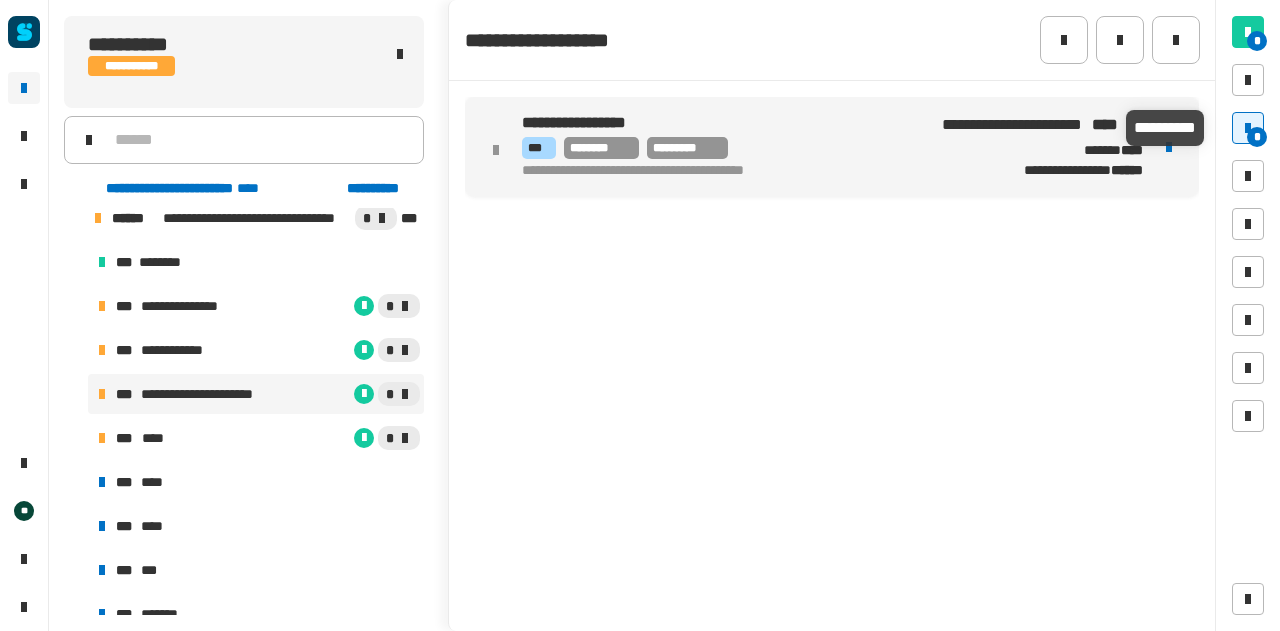click on "*" at bounding box center [1248, 128] 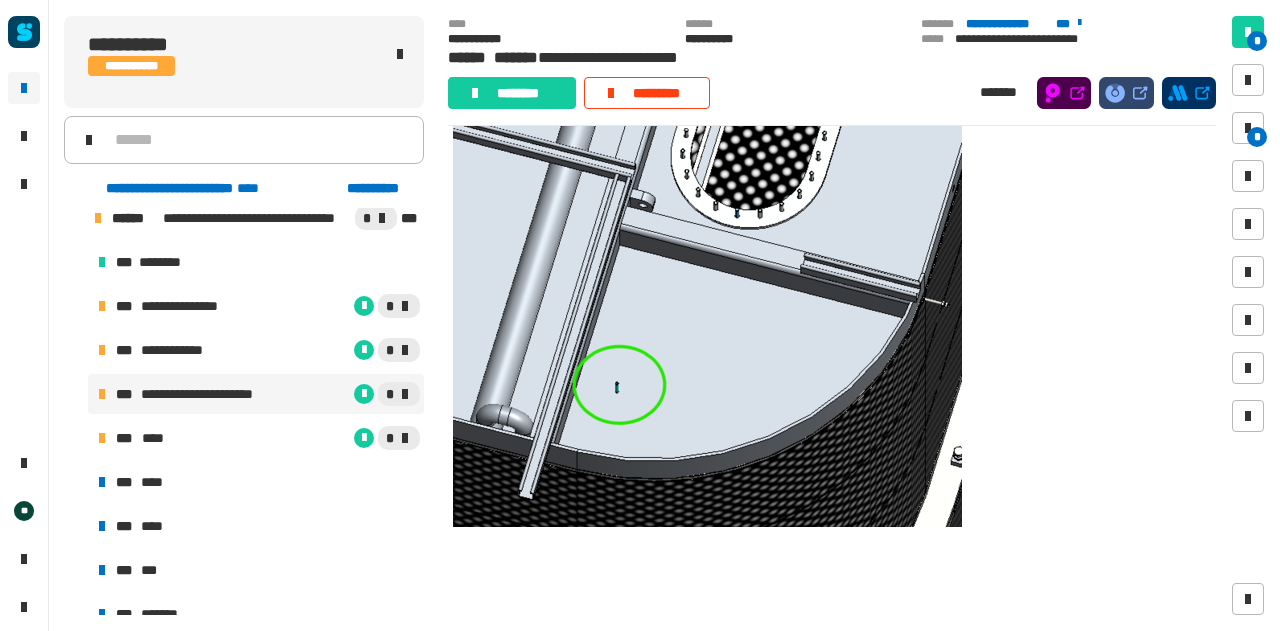 scroll, scrollTop: 0, scrollLeft: 0, axis: both 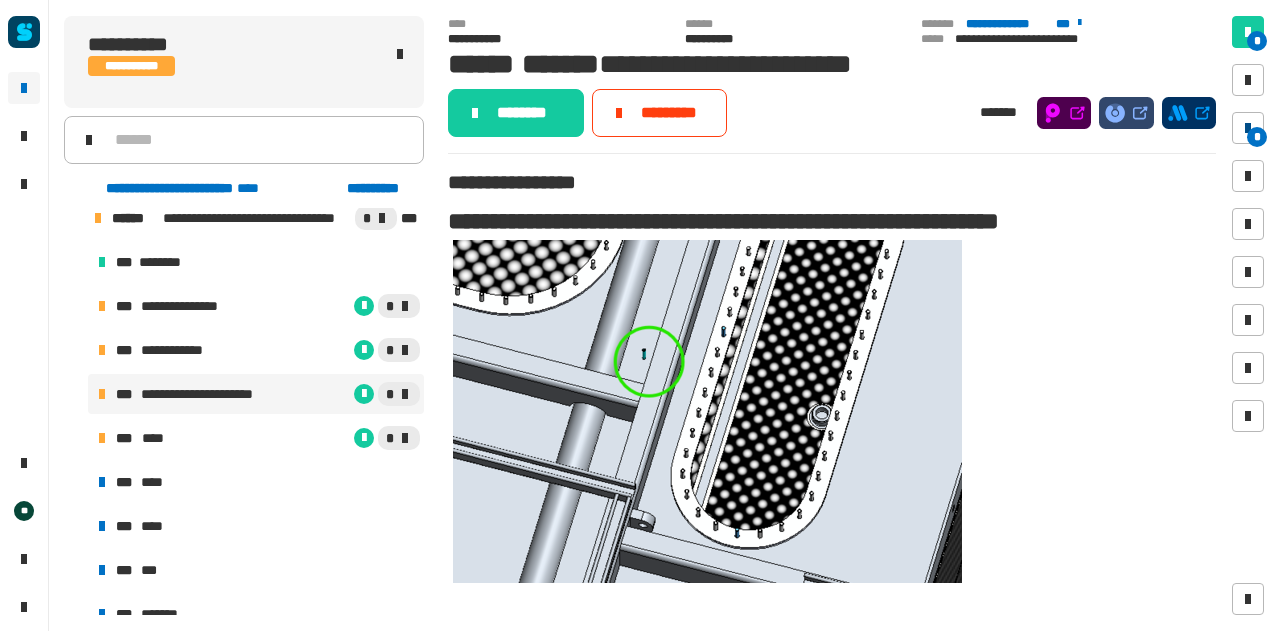 click at bounding box center [1248, 128] 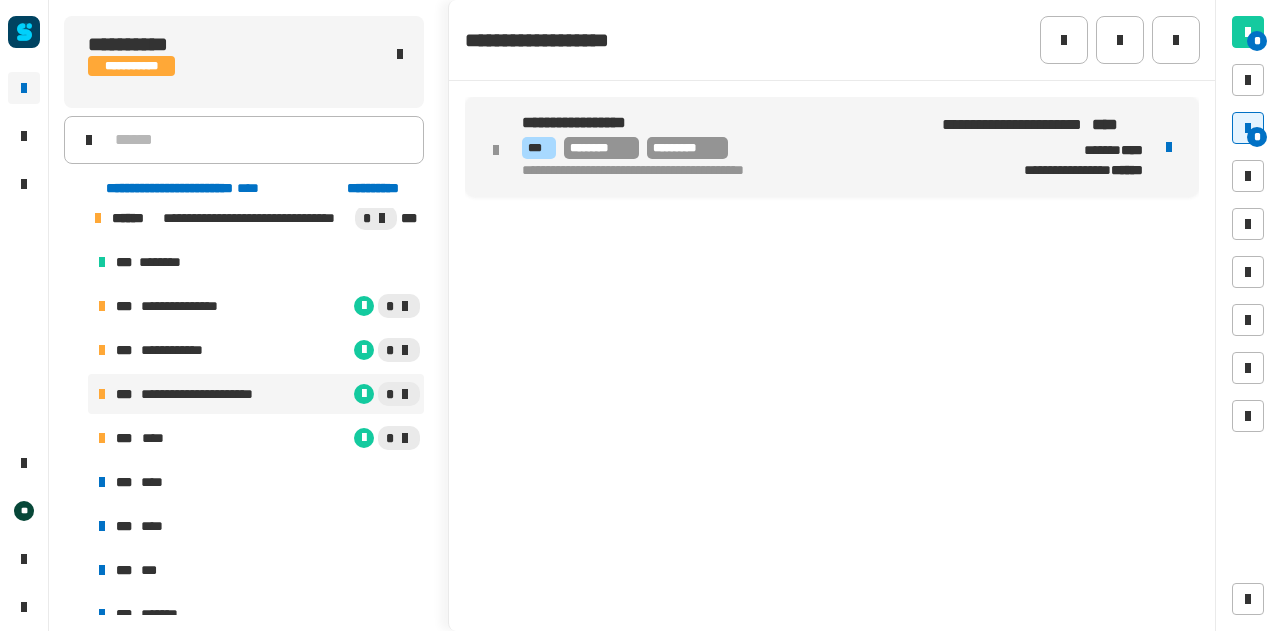 click on "*" at bounding box center (1257, 137) 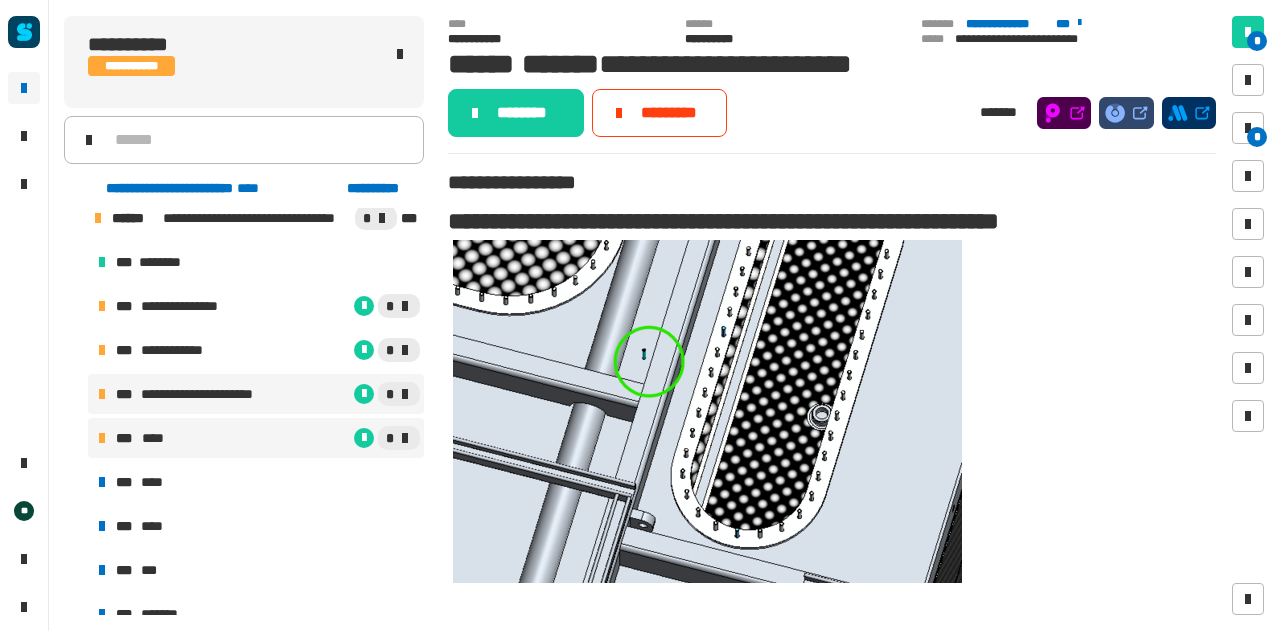 click on "*" at bounding box center (301, 438) 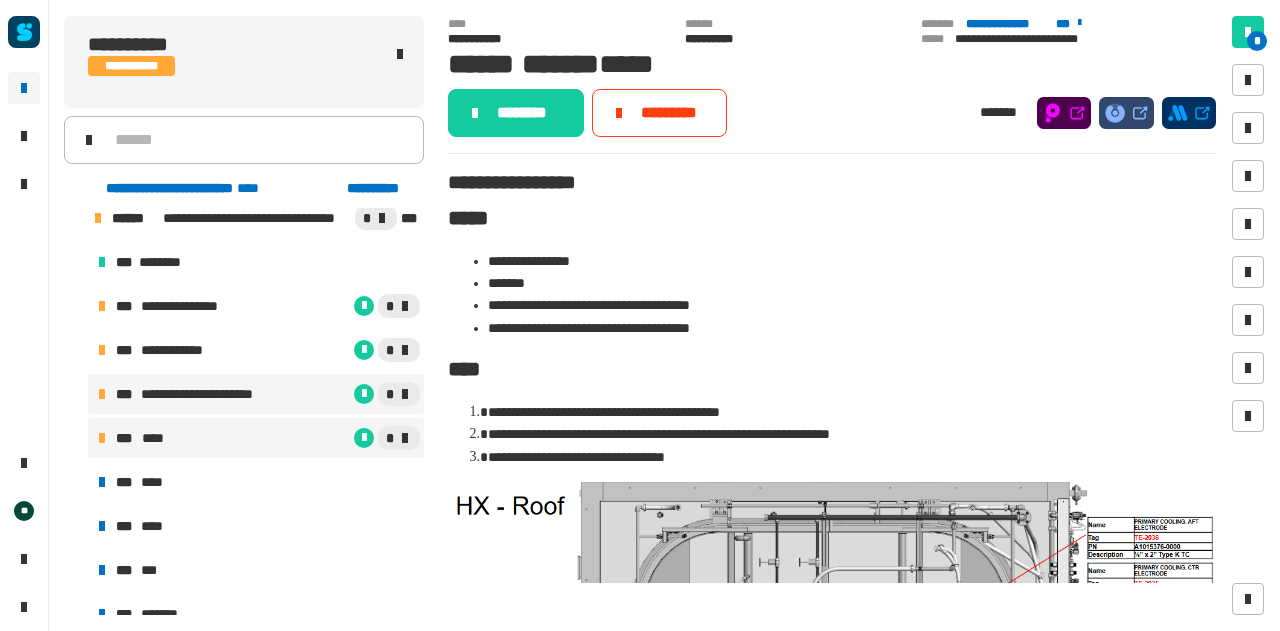 click on "*" at bounding box center (348, 394) 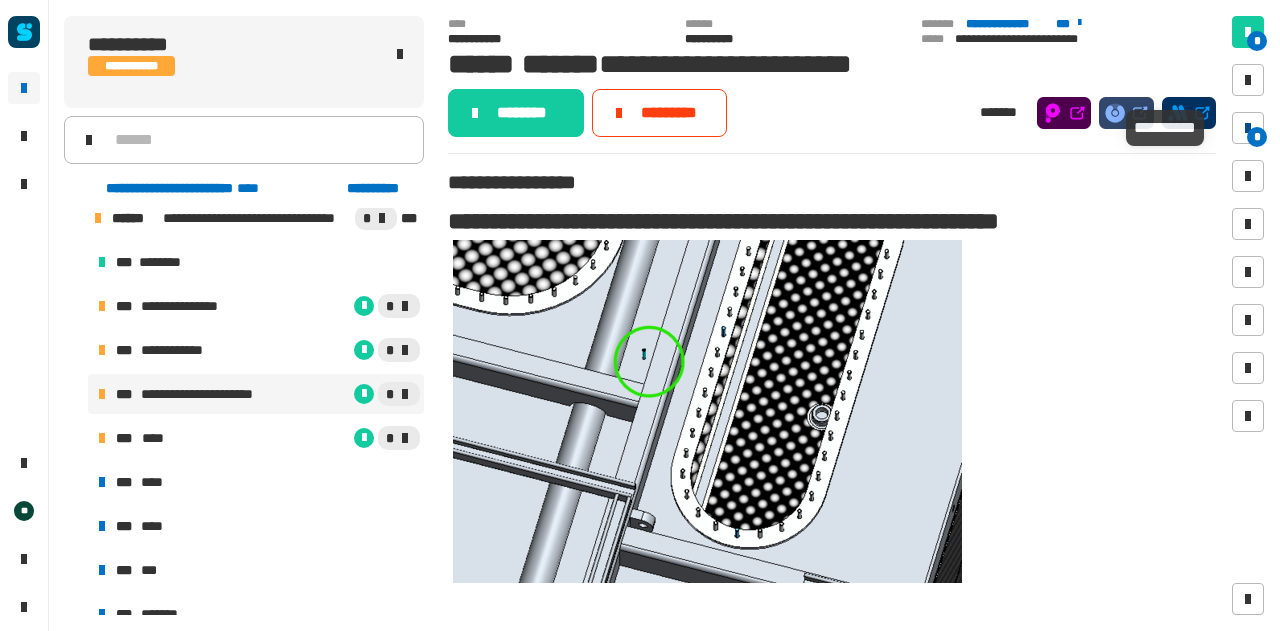 click at bounding box center [1248, 128] 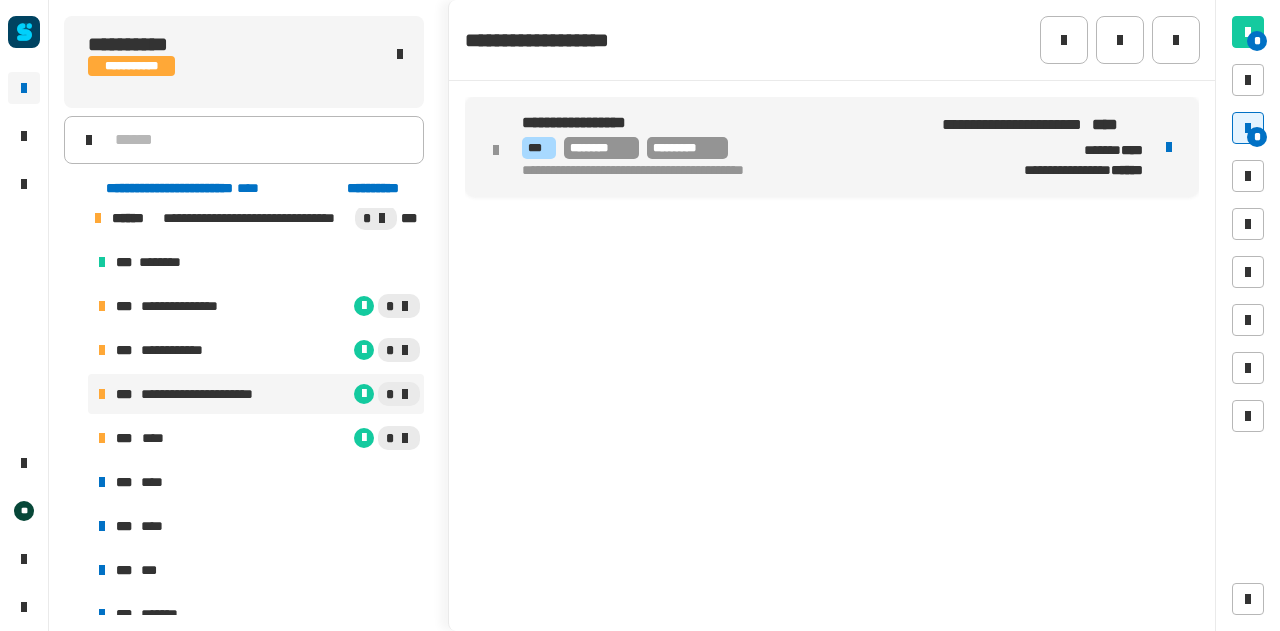 click at bounding box center [1248, 128] 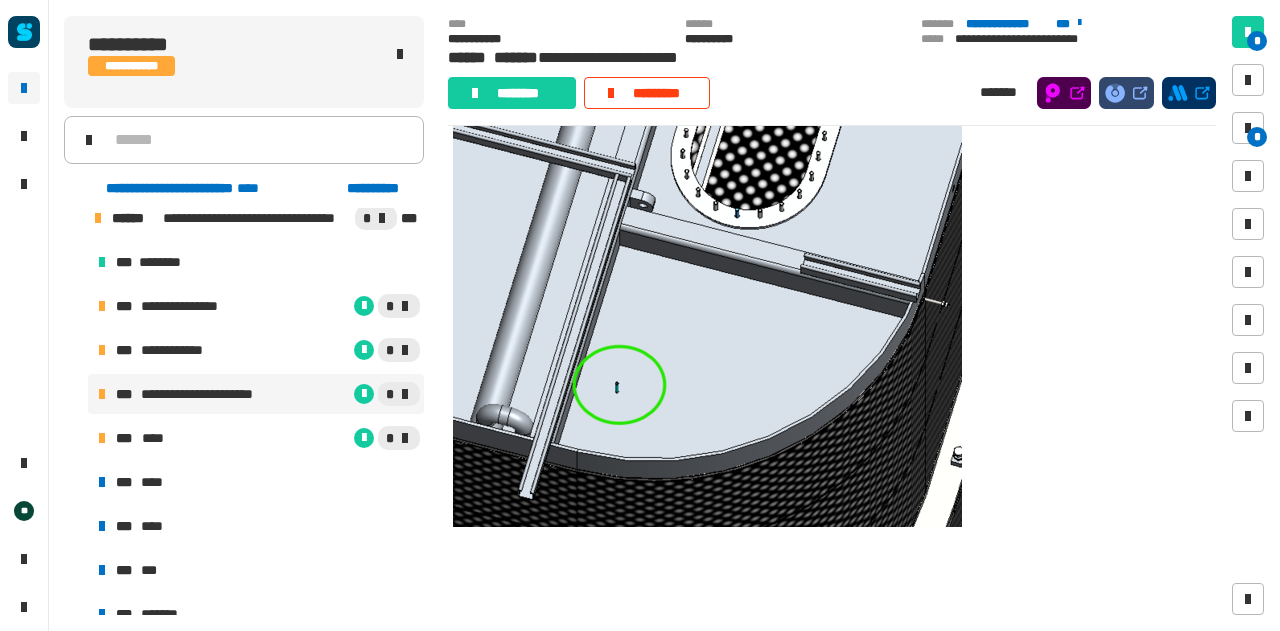 scroll, scrollTop: 0, scrollLeft: 0, axis: both 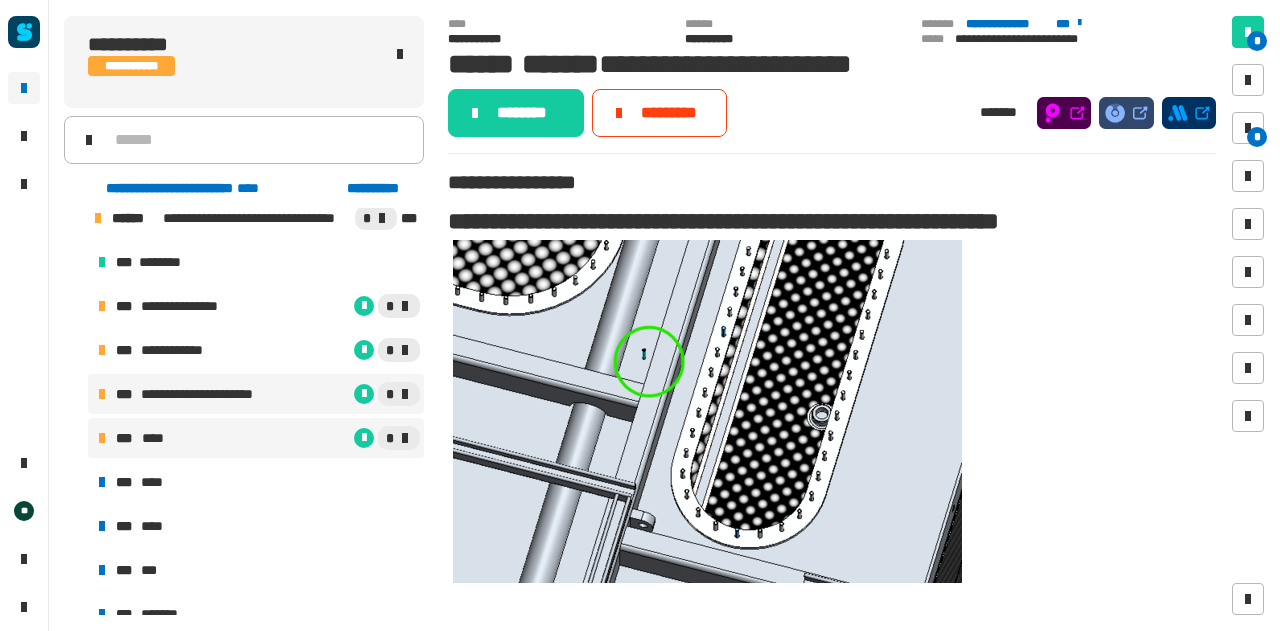 click on "*** **** *" at bounding box center (256, 438) 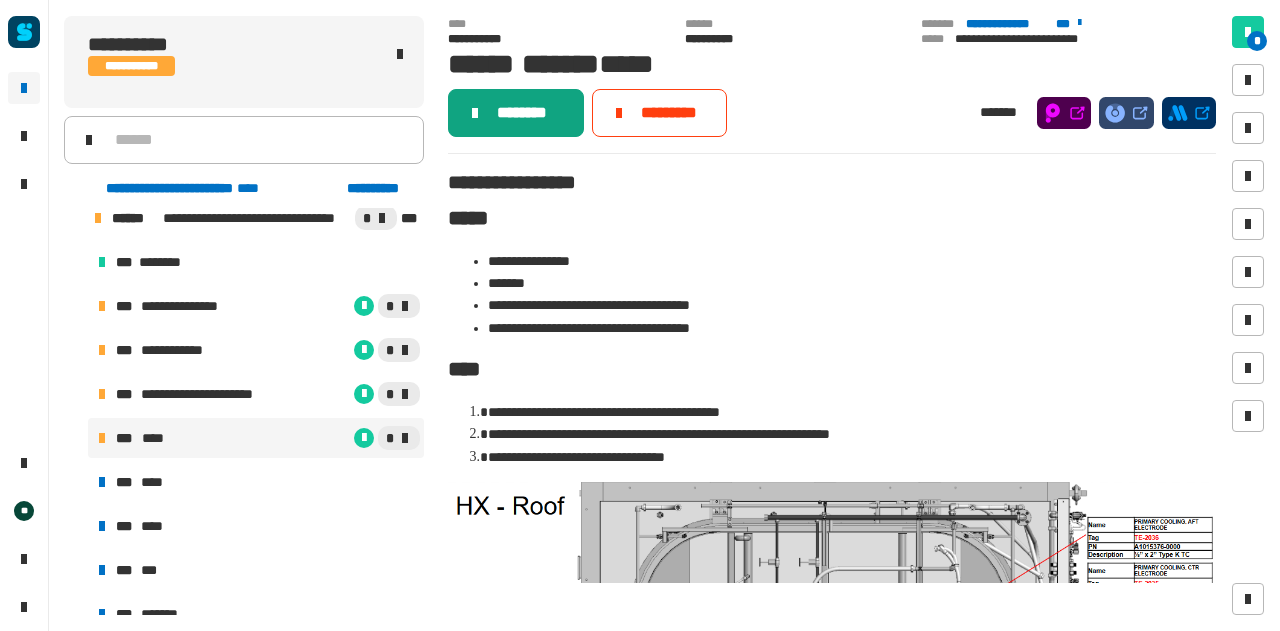 click on "********" 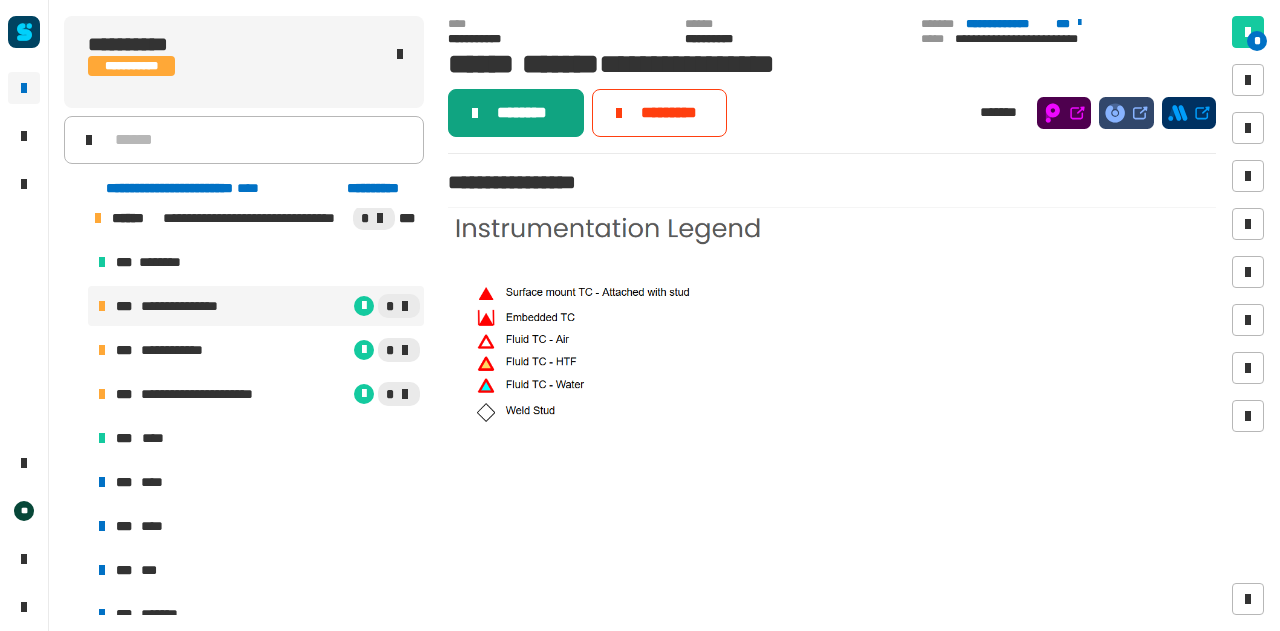 click 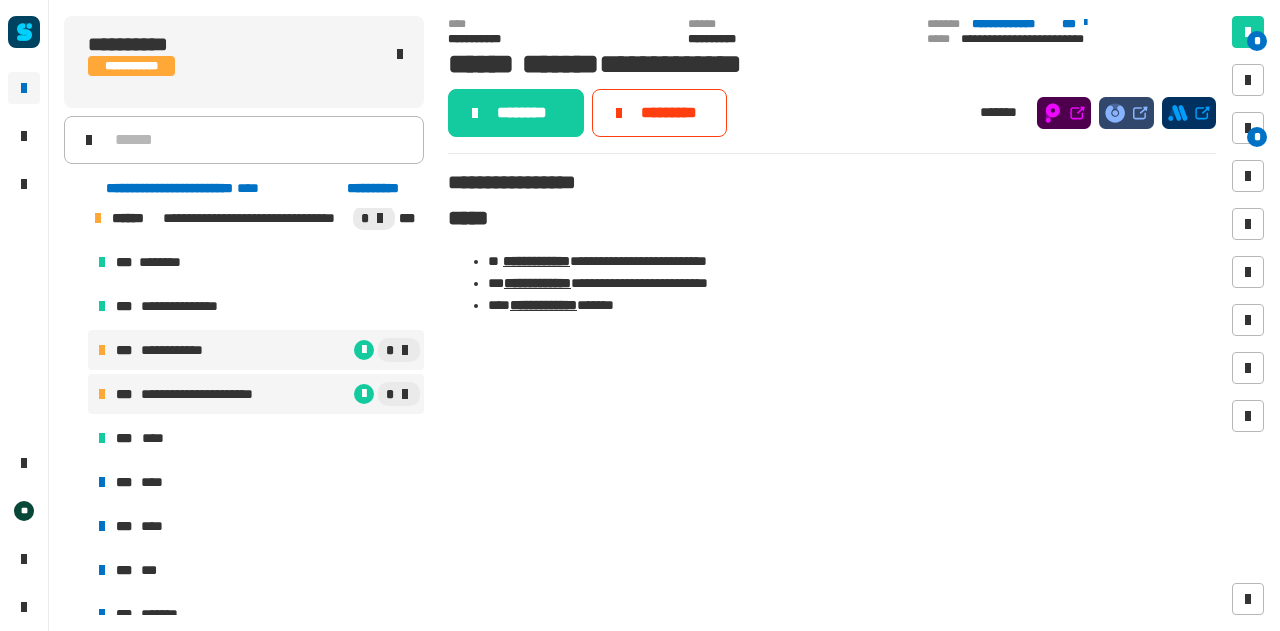 click on "**********" at bounding box center (205, 394) 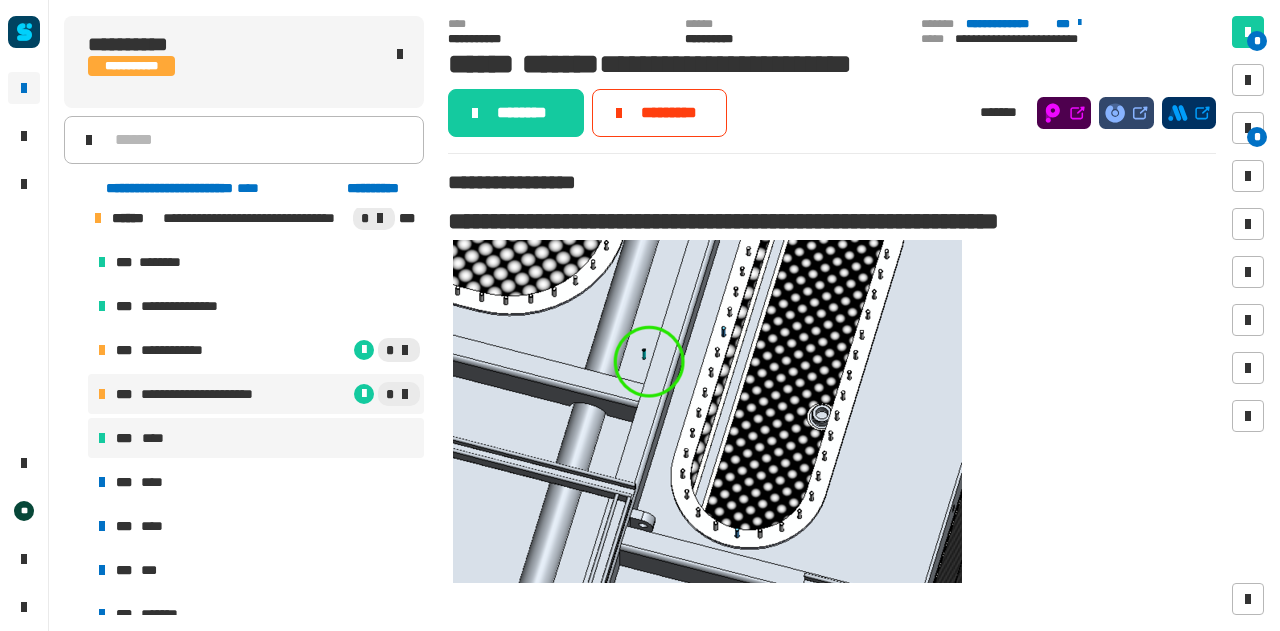 click on "*** ****" at bounding box center [256, 438] 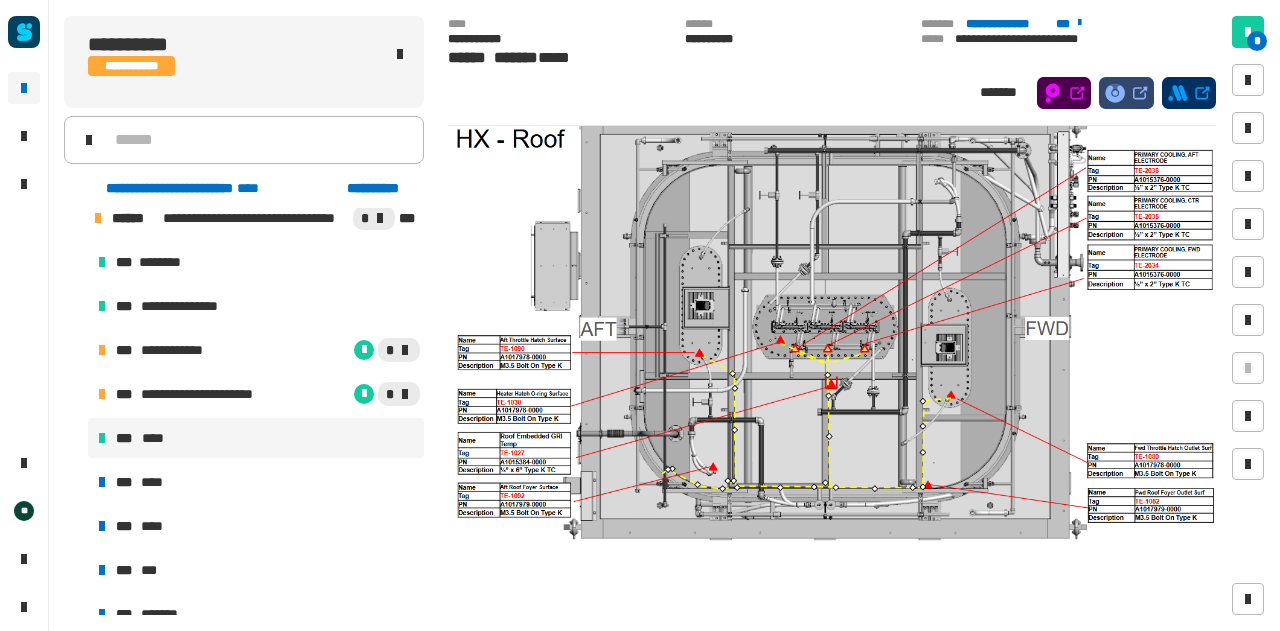scroll, scrollTop: 336, scrollLeft: 0, axis: vertical 